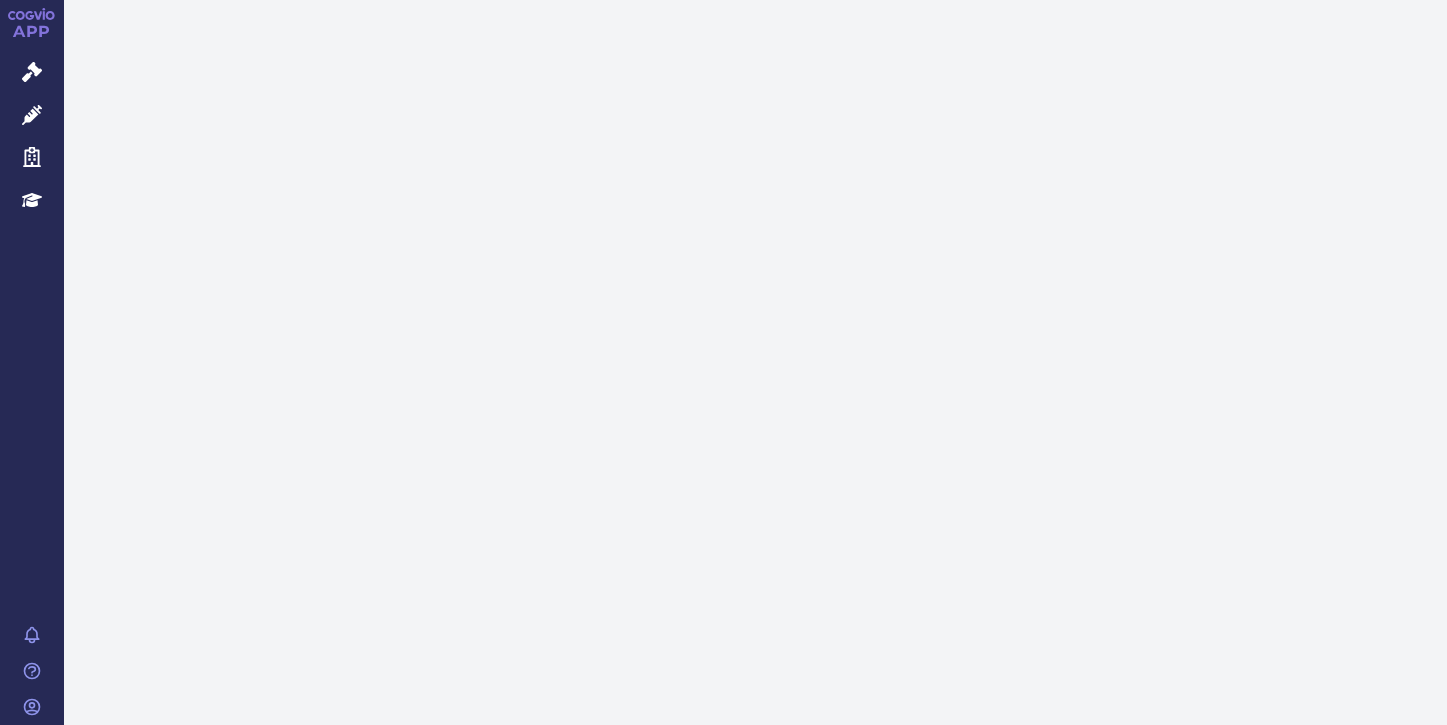 scroll, scrollTop: 0, scrollLeft: 0, axis: both 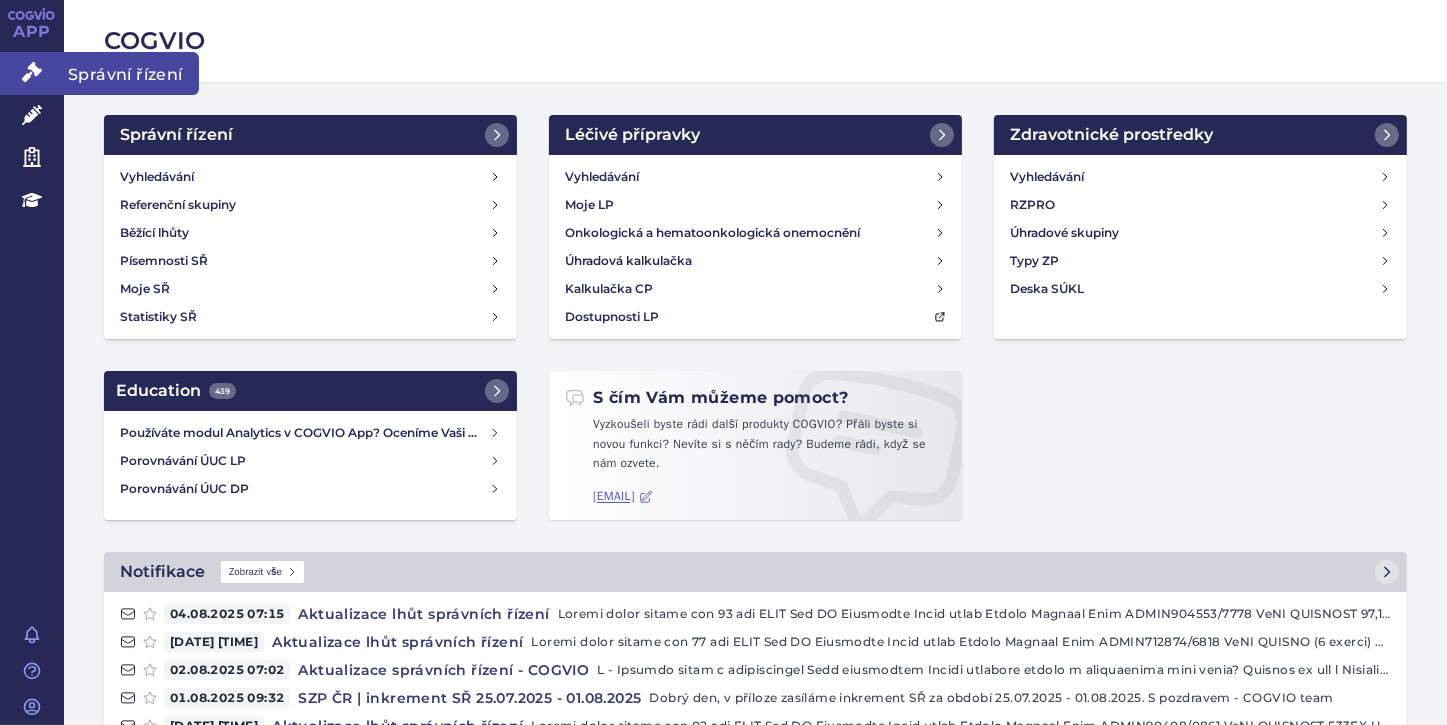 click 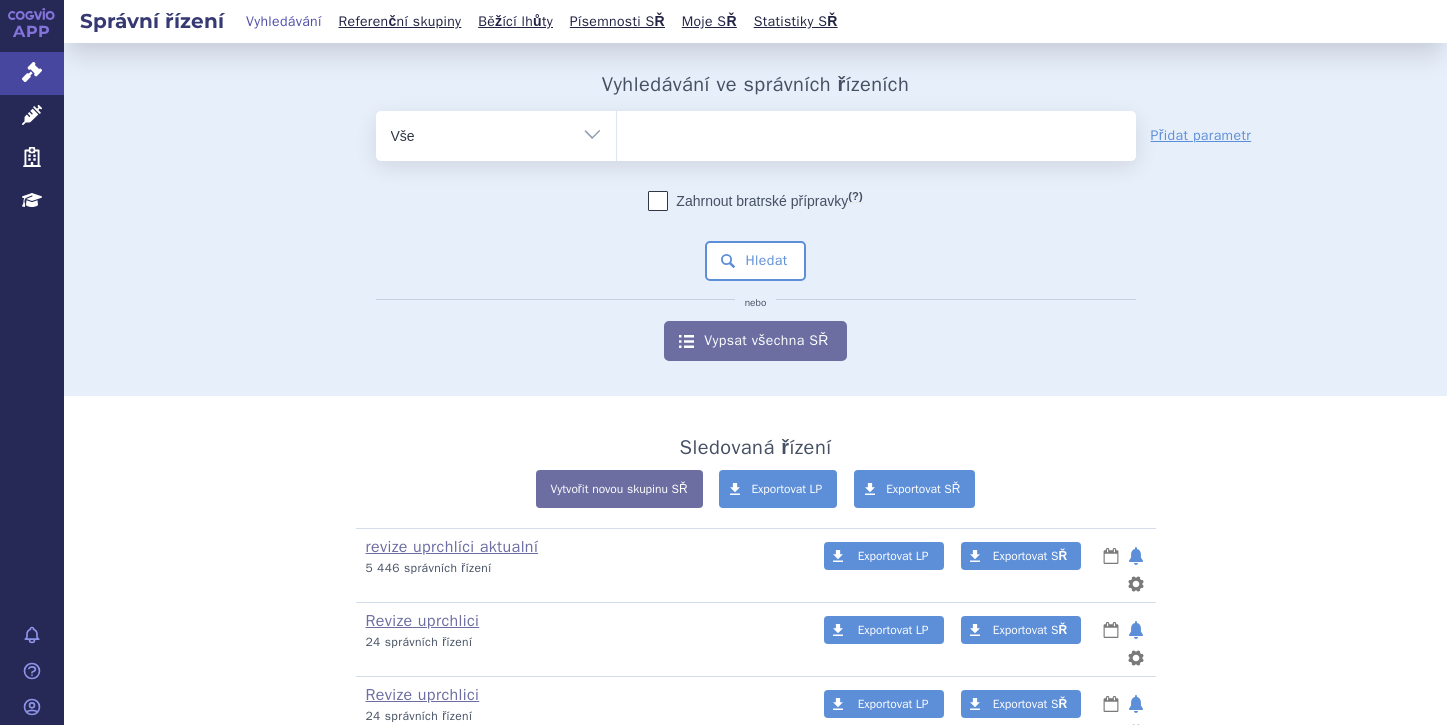 scroll, scrollTop: 0, scrollLeft: 0, axis: both 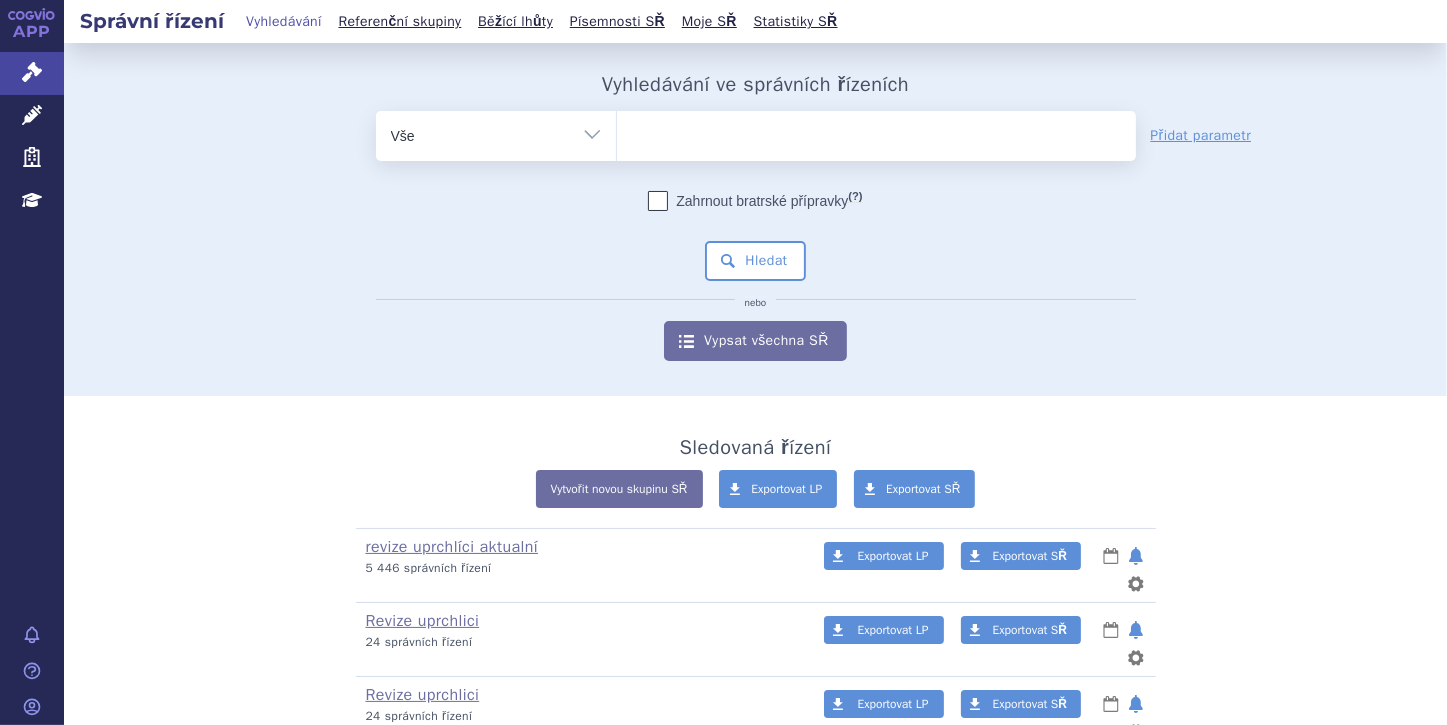 click on "Vše
Spisová značka
Typ SŘ
Přípravek/SUKL kód
Účastník/Držitel" at bounding box center (496, 133) 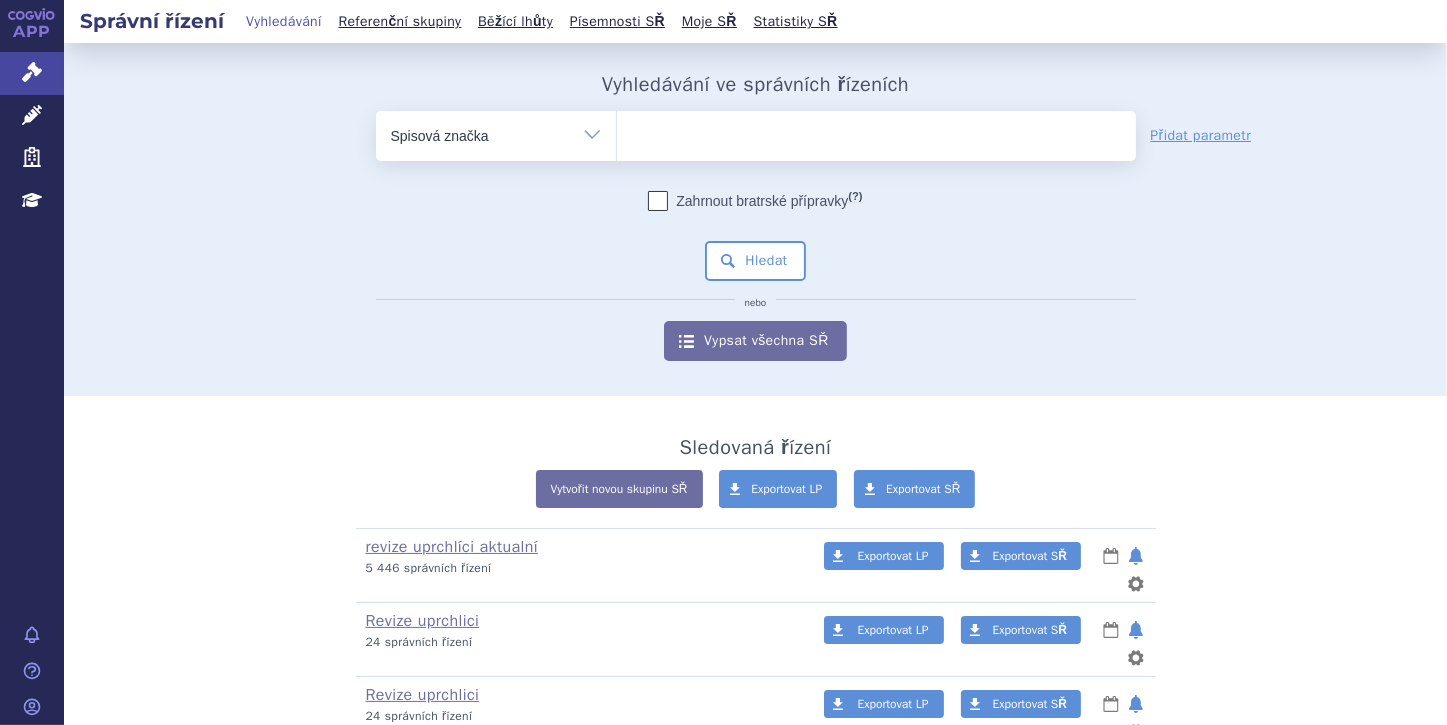 click on "Vše
Spisová značka
Typ SŘ
Přípravek/SUKL kód
Účastník/Držitel" at bounding box center (496, 133) 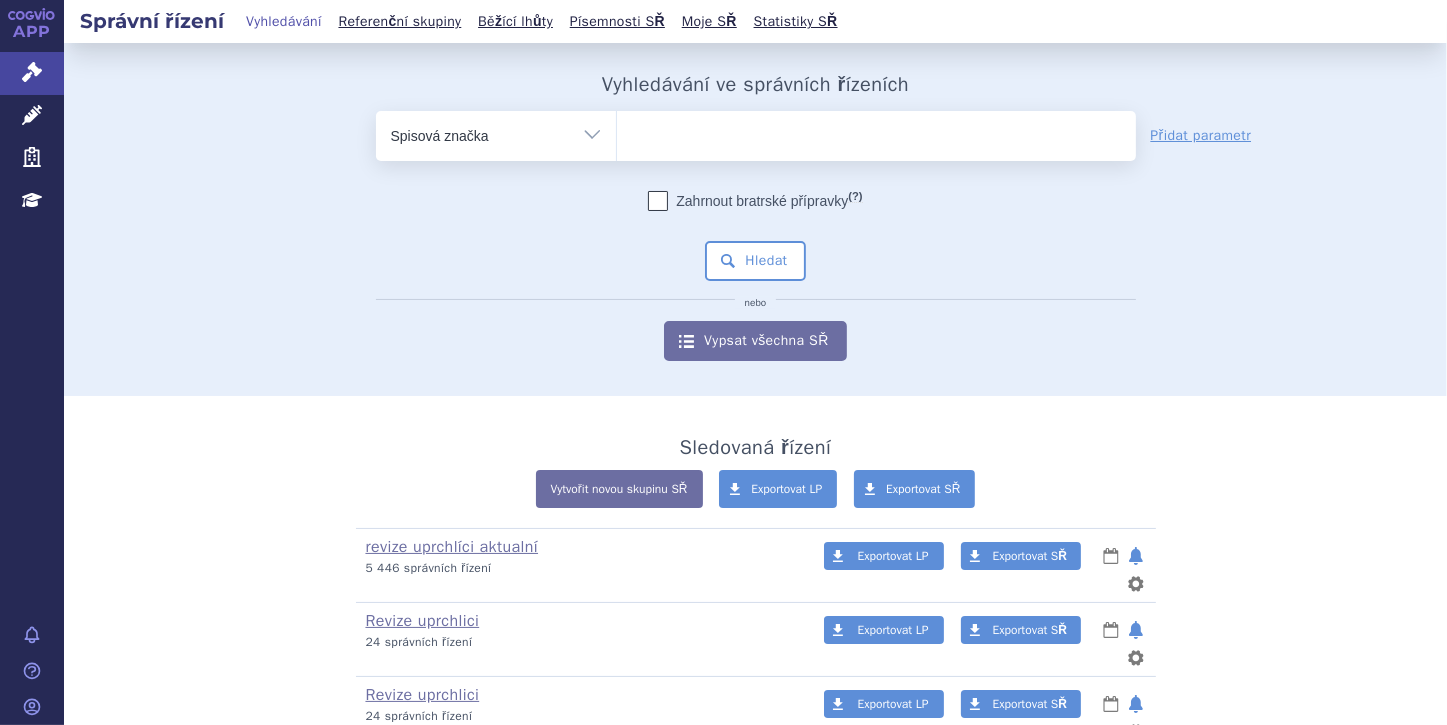 click at bounding box center [637, 133] 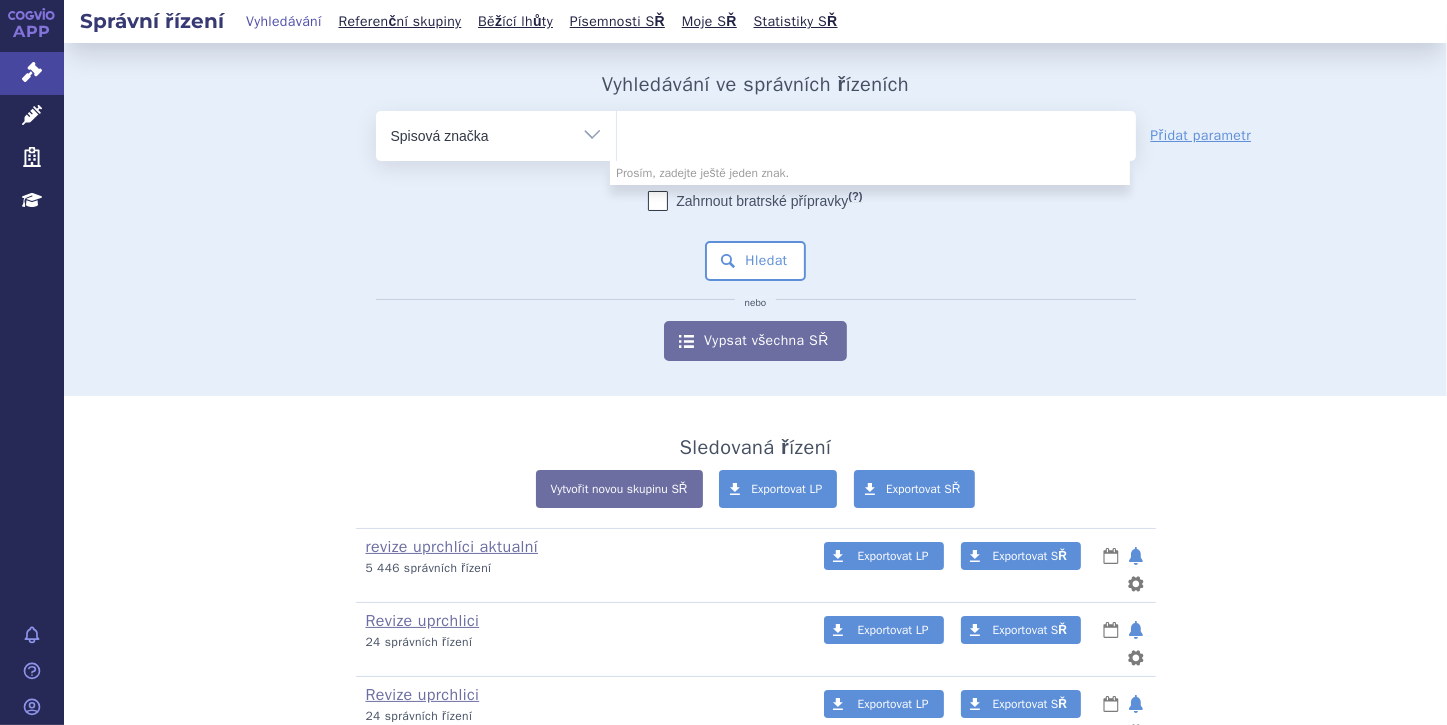 paste on "SUKLS293812/2025" 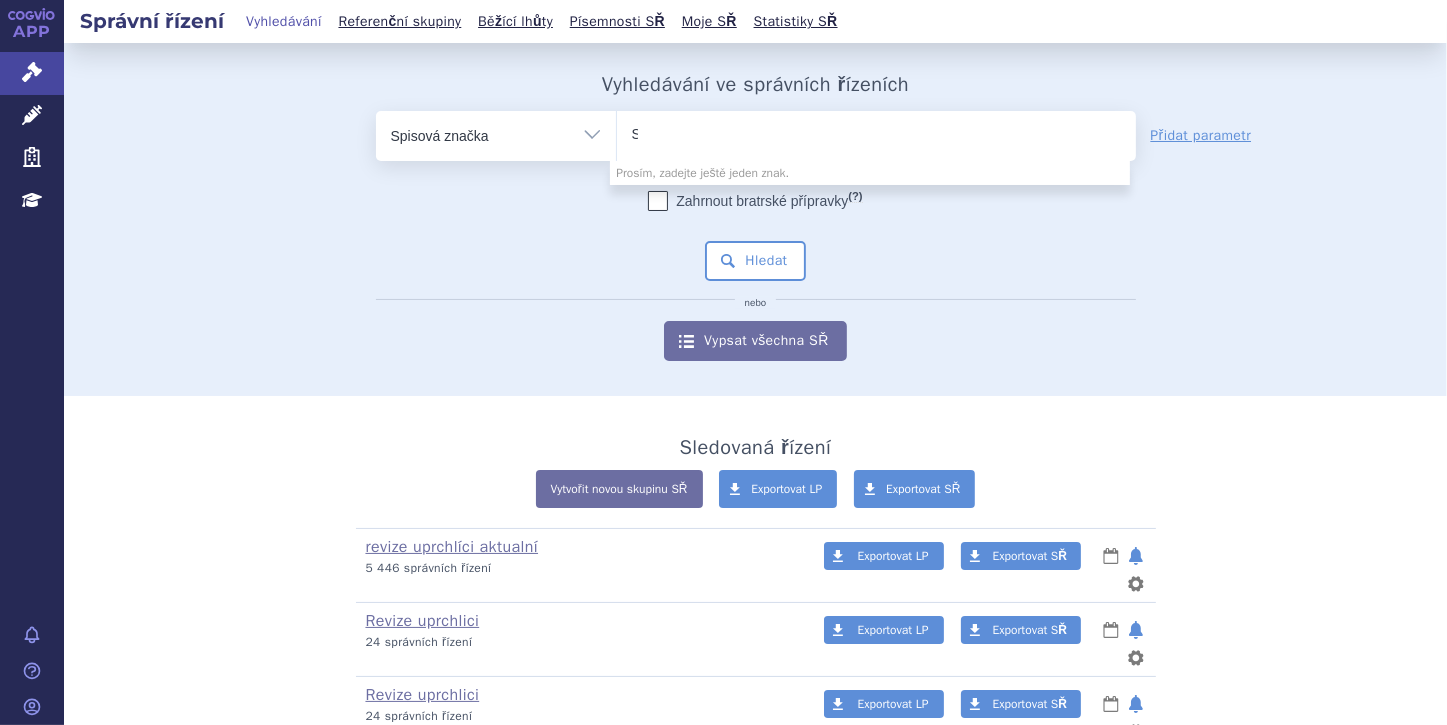 type 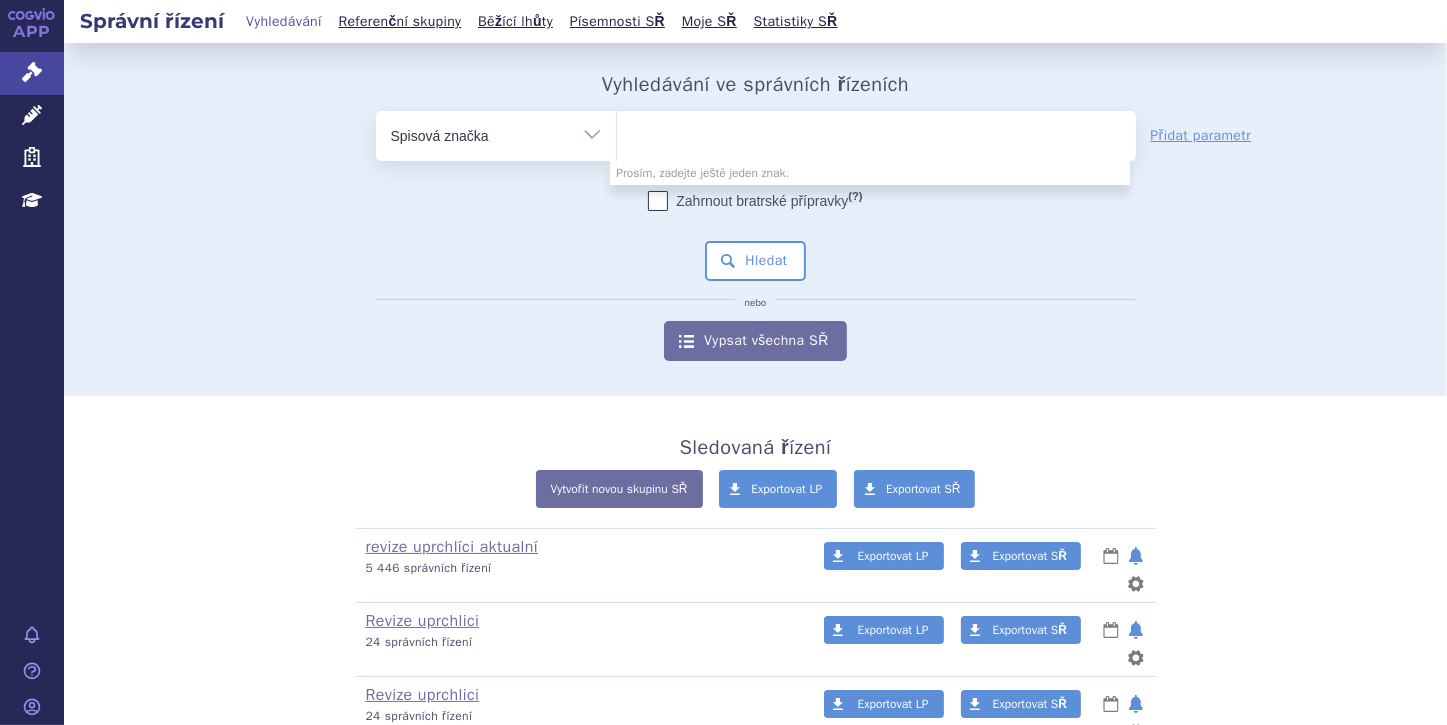 select on "SUKLS293812/2025" 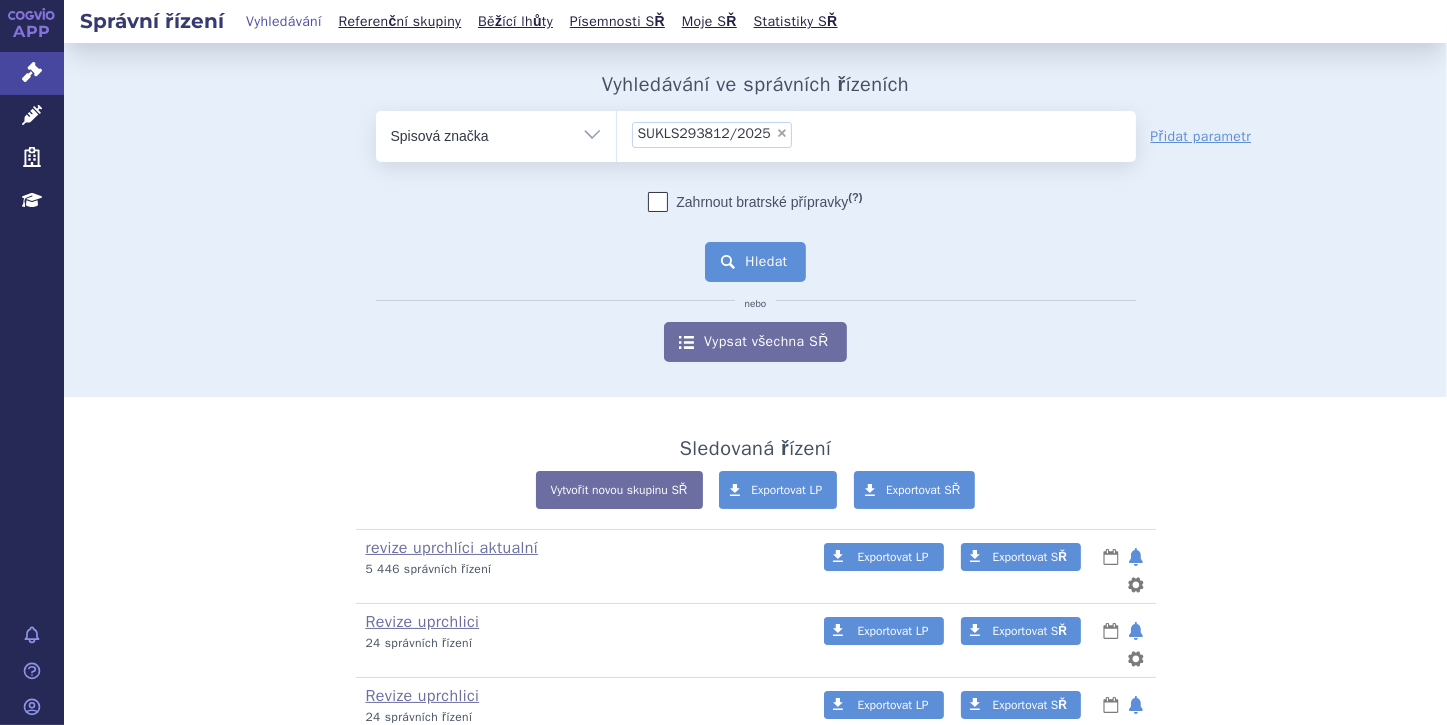 click on "Hledat" at bounding box center [755, 262] 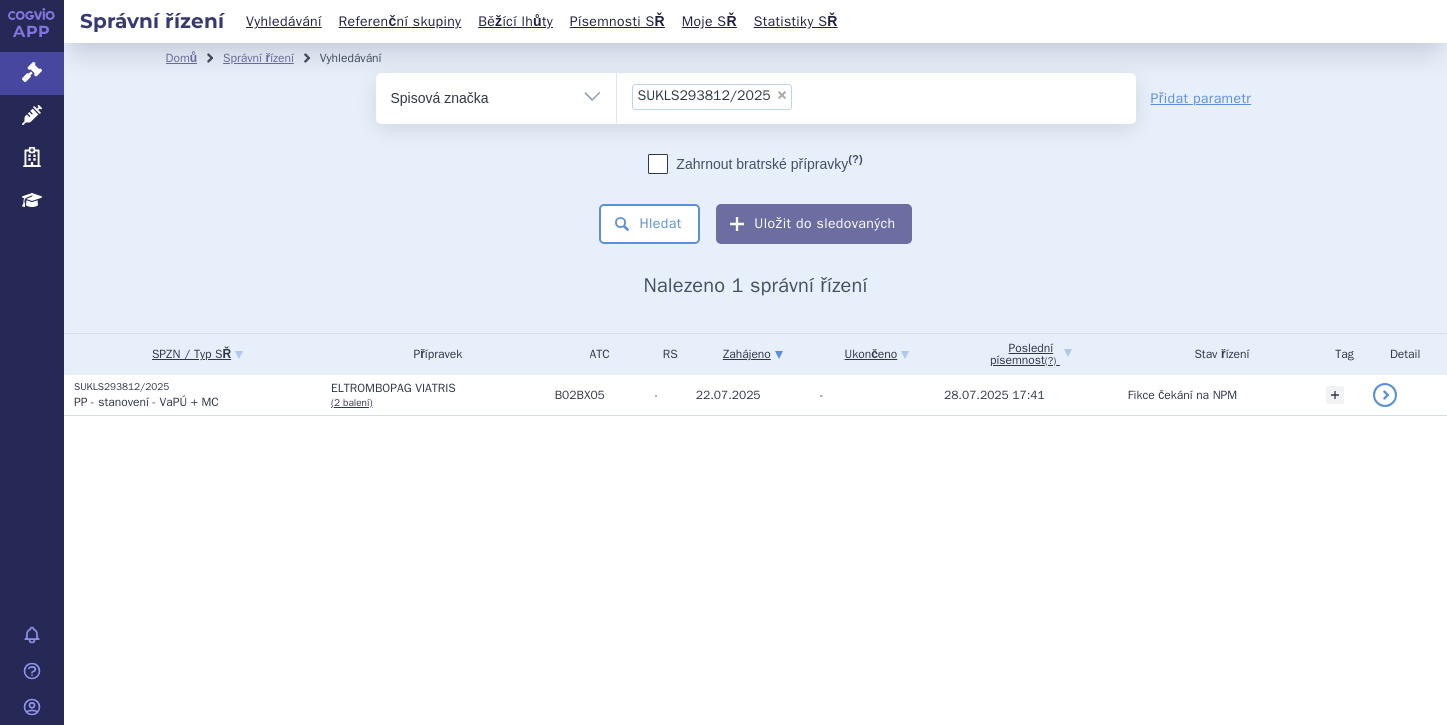 scroll, scrollTop: 0, scrollLeft: 0, axis: both 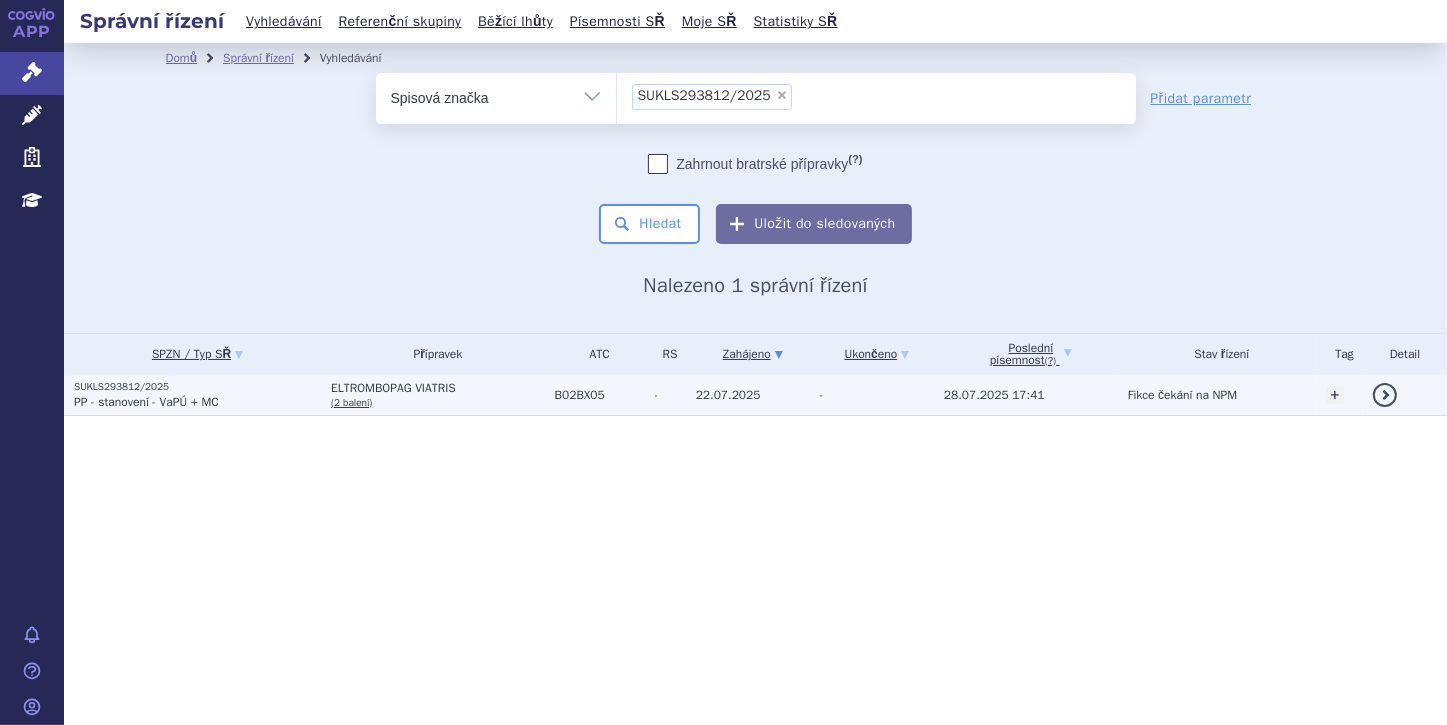 click on "SUKLS293812/2025" at bounding box center (197, 387) 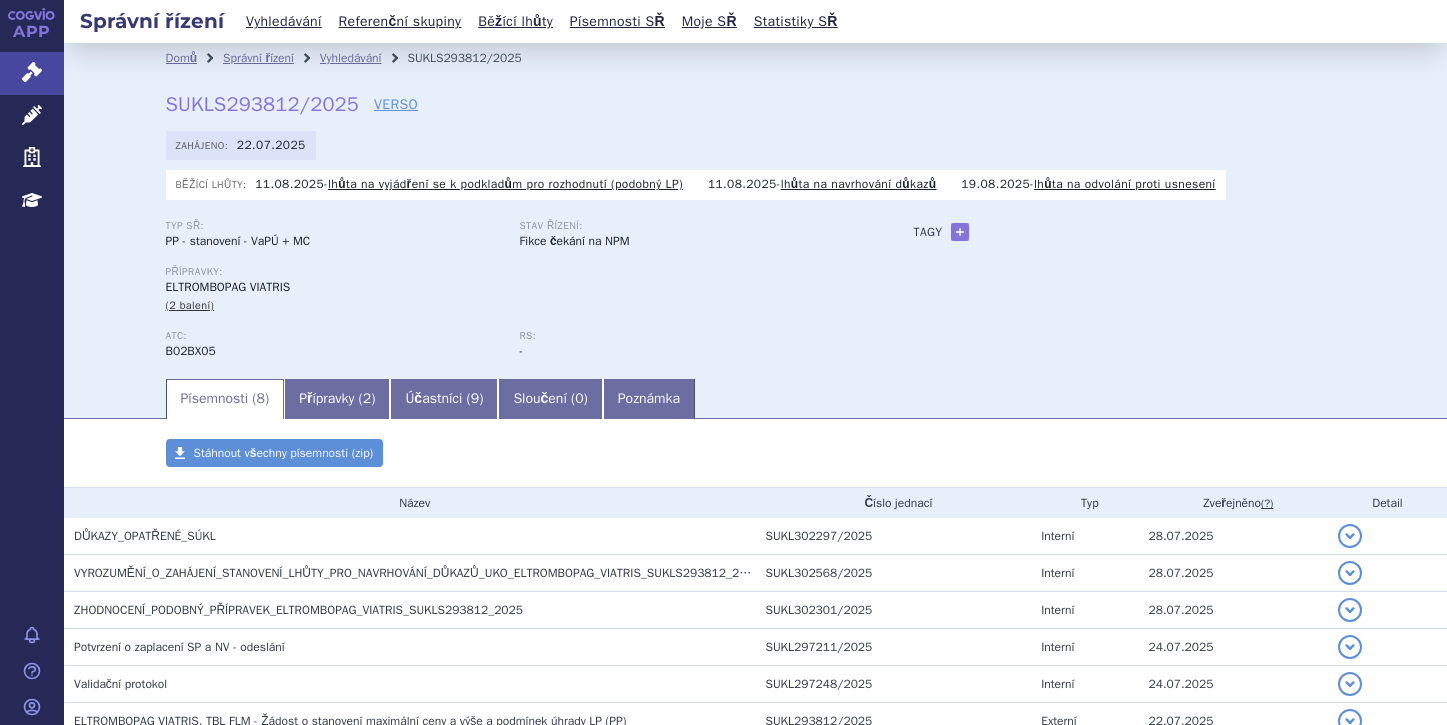 scroll, scrollTop: 0, scrollLeft: 0, axis: both 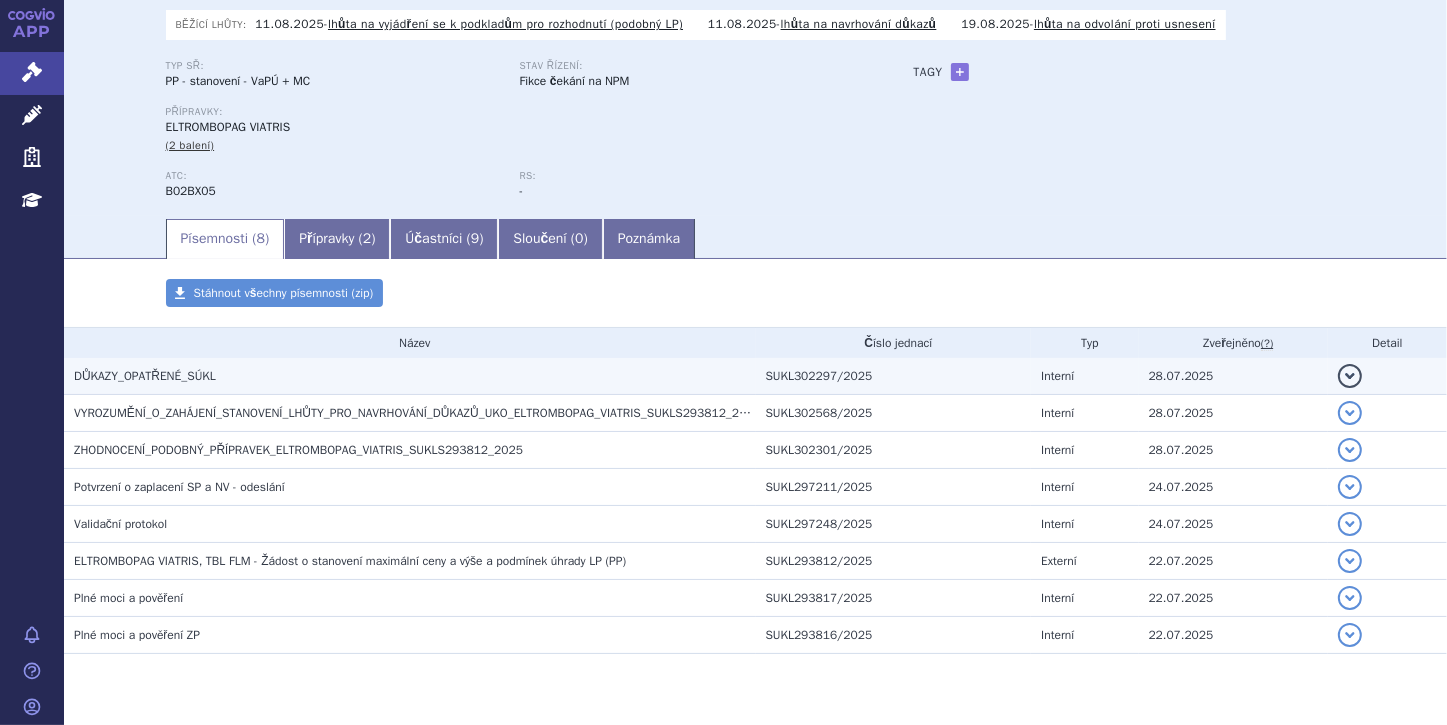 click on "detail" at bounding box center [1350, 376] 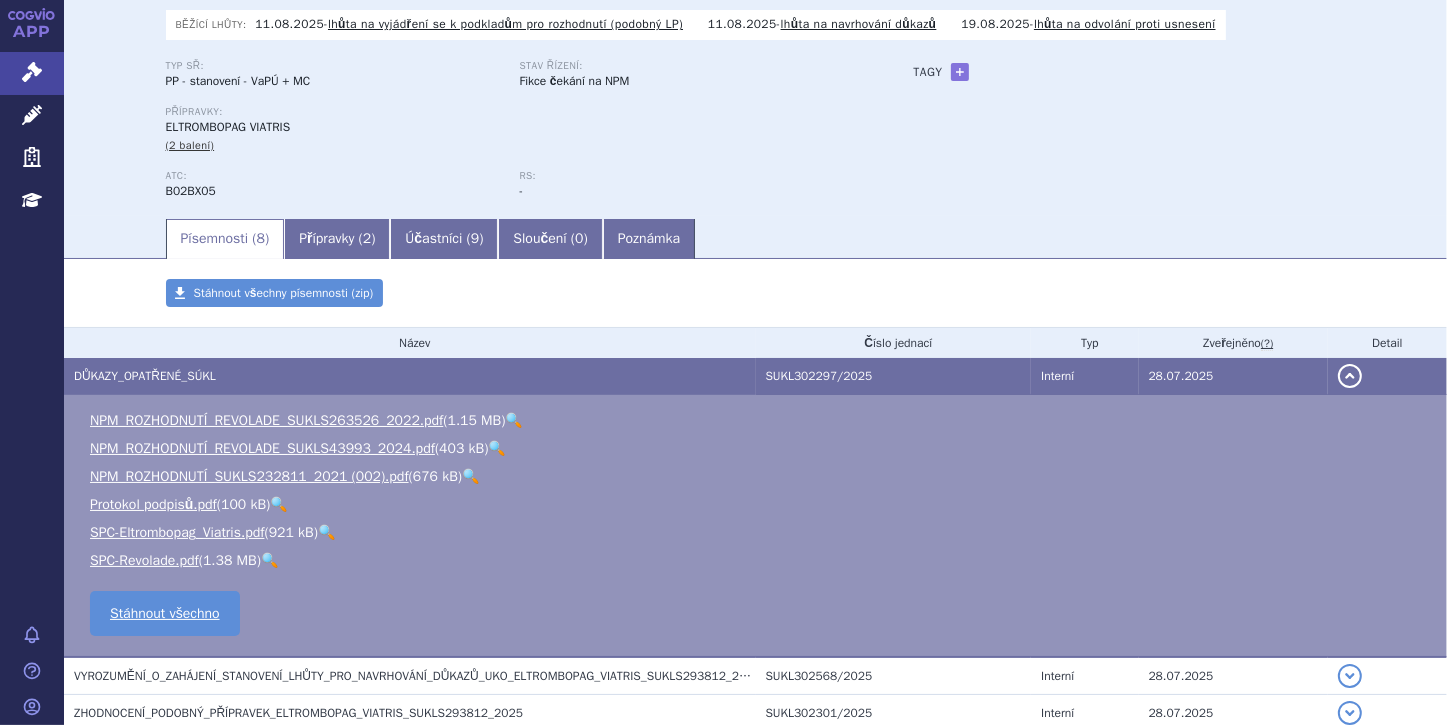 click on "detail" at bounding box center [1350, 376] 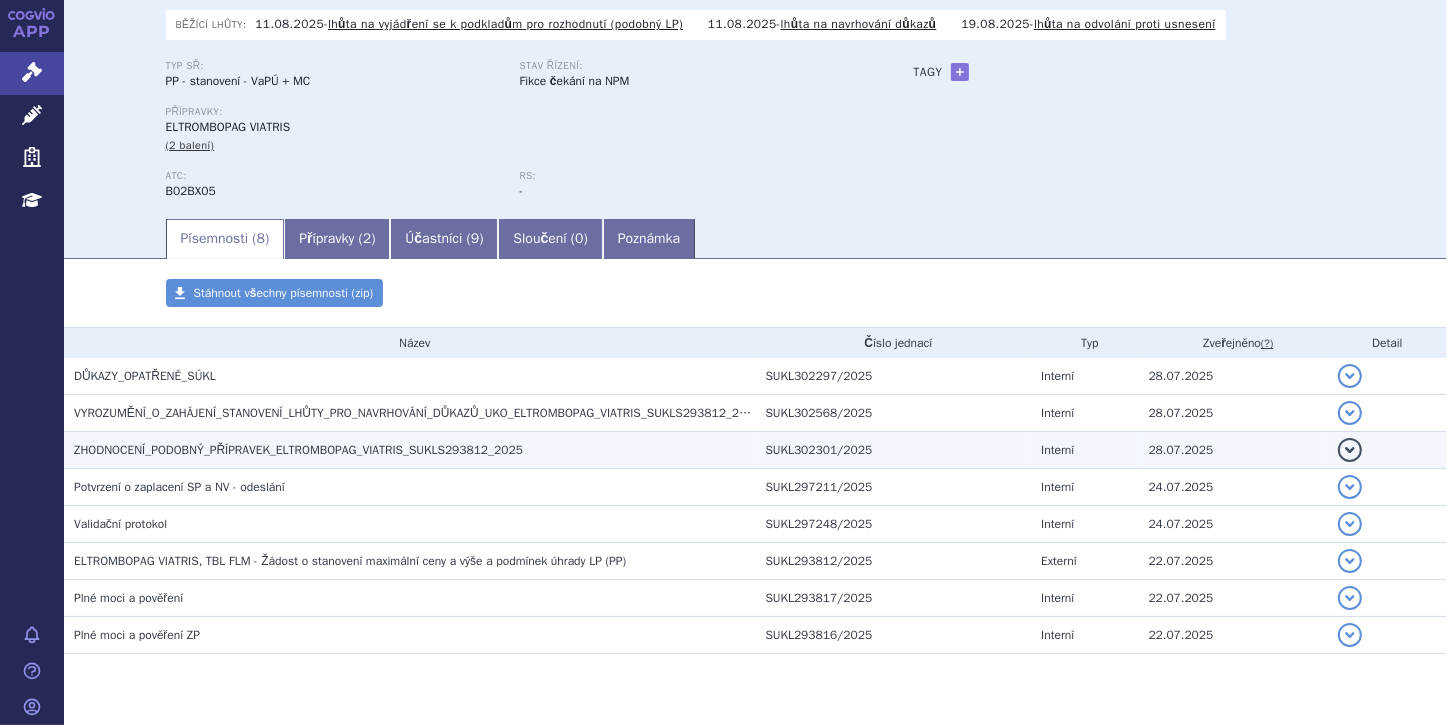 click on "detail" at bounding box center [1350, 450] 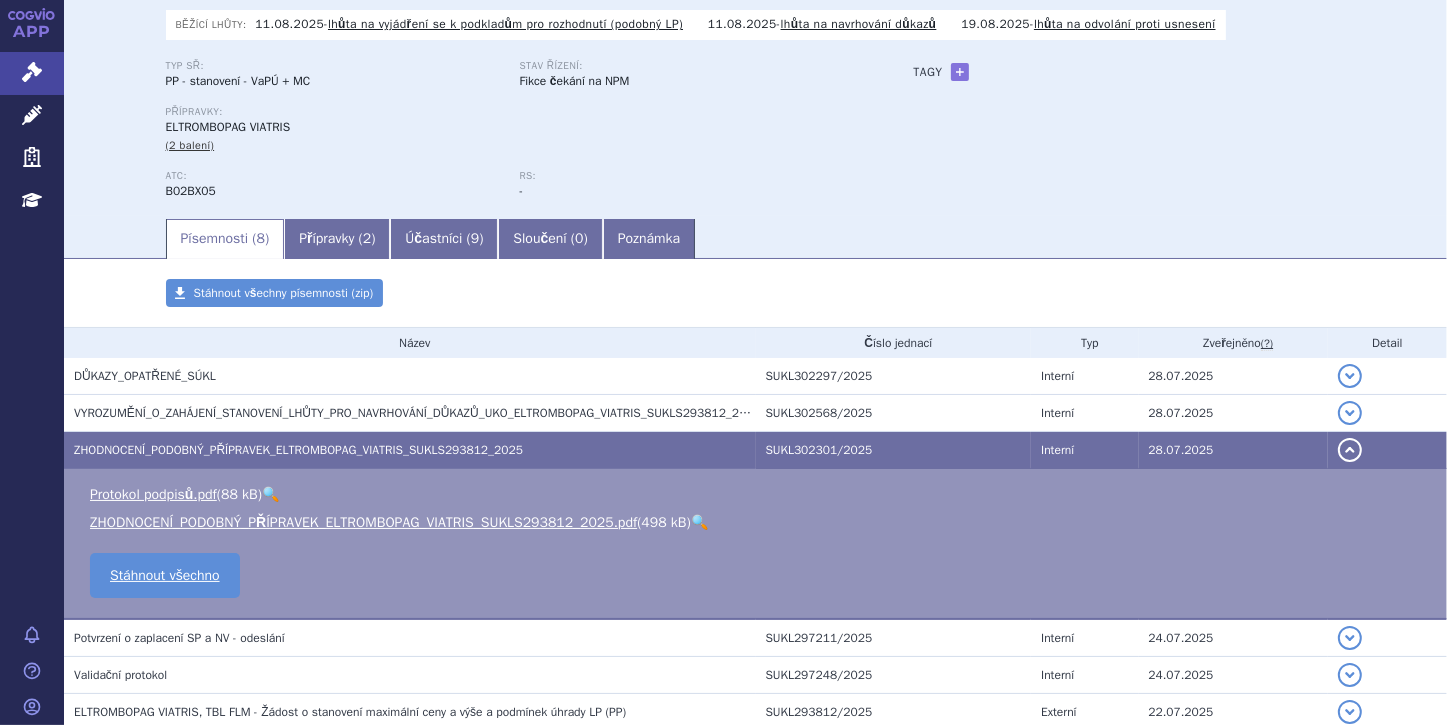 click on "🔍" at bounding box center (699, 522) 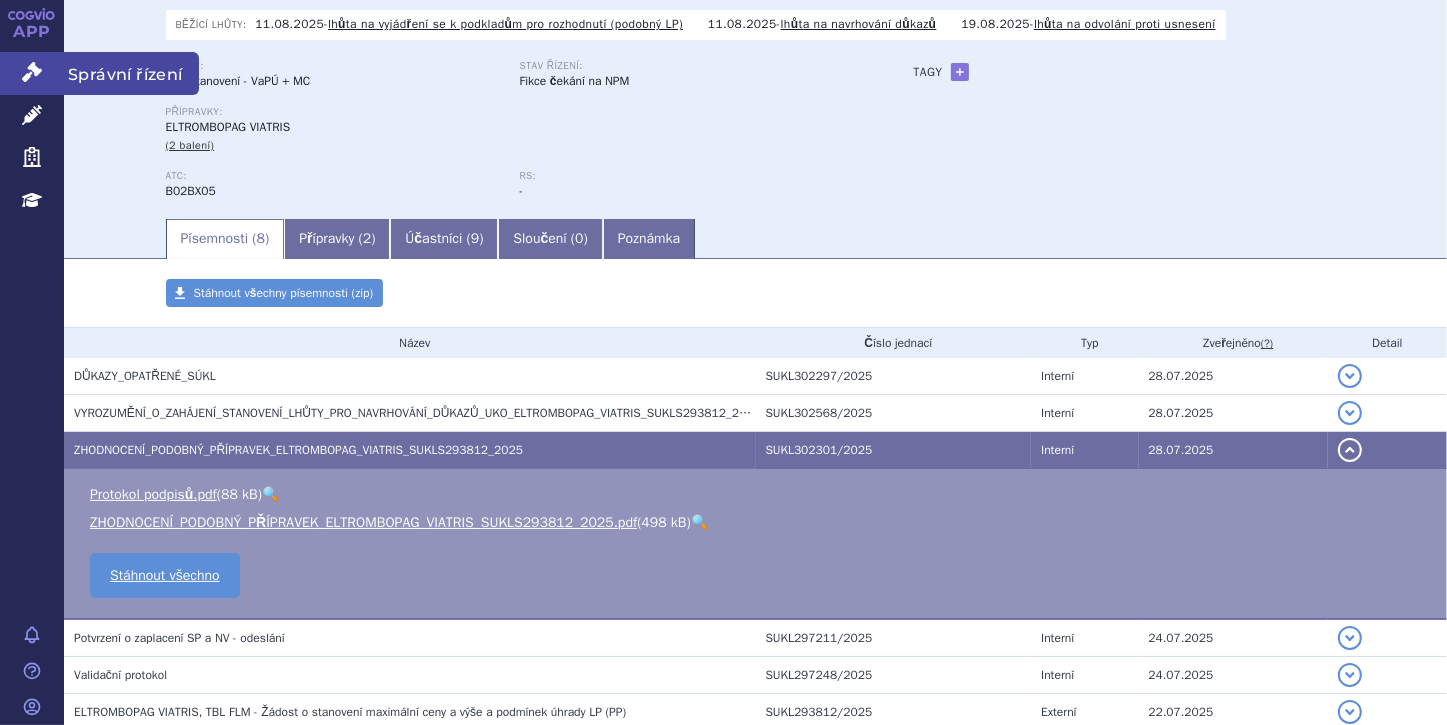 click 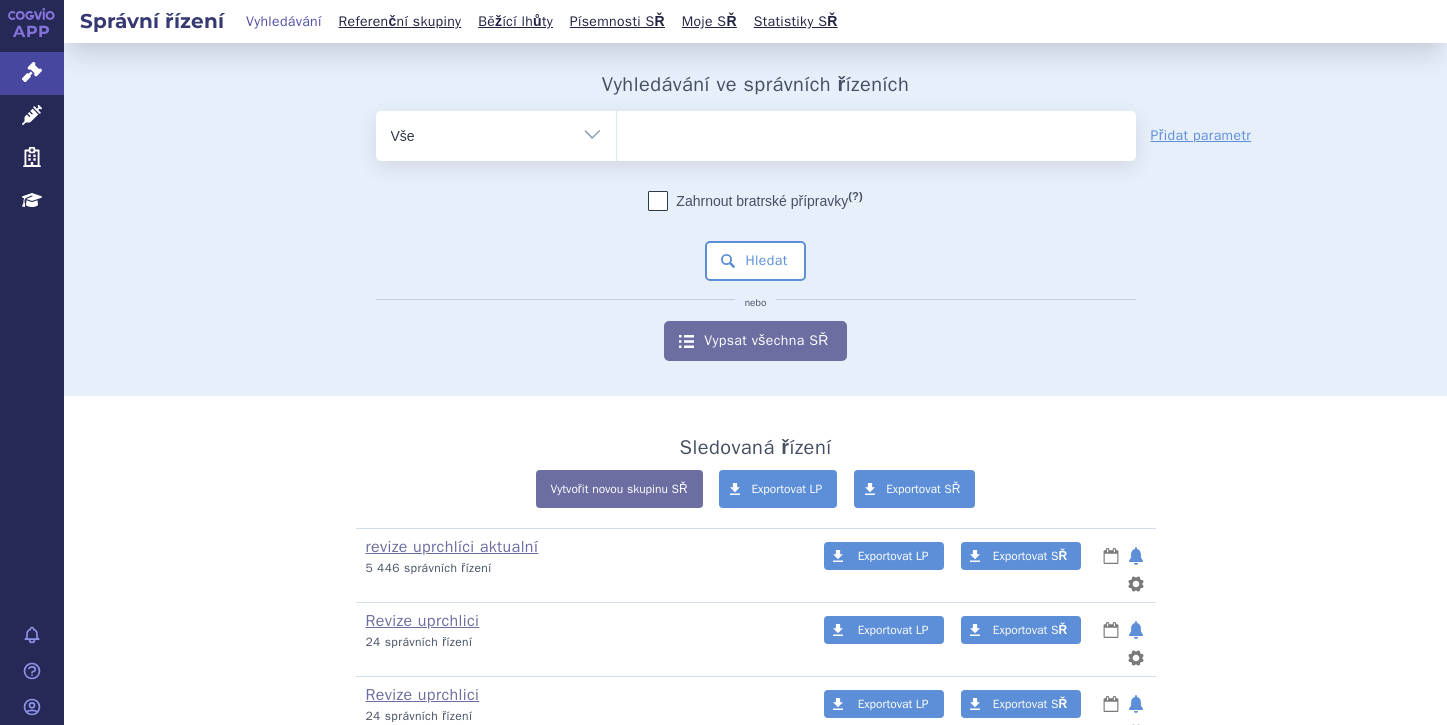 scroll, scrollTop: 0, scrollLeft: 0, axis: both 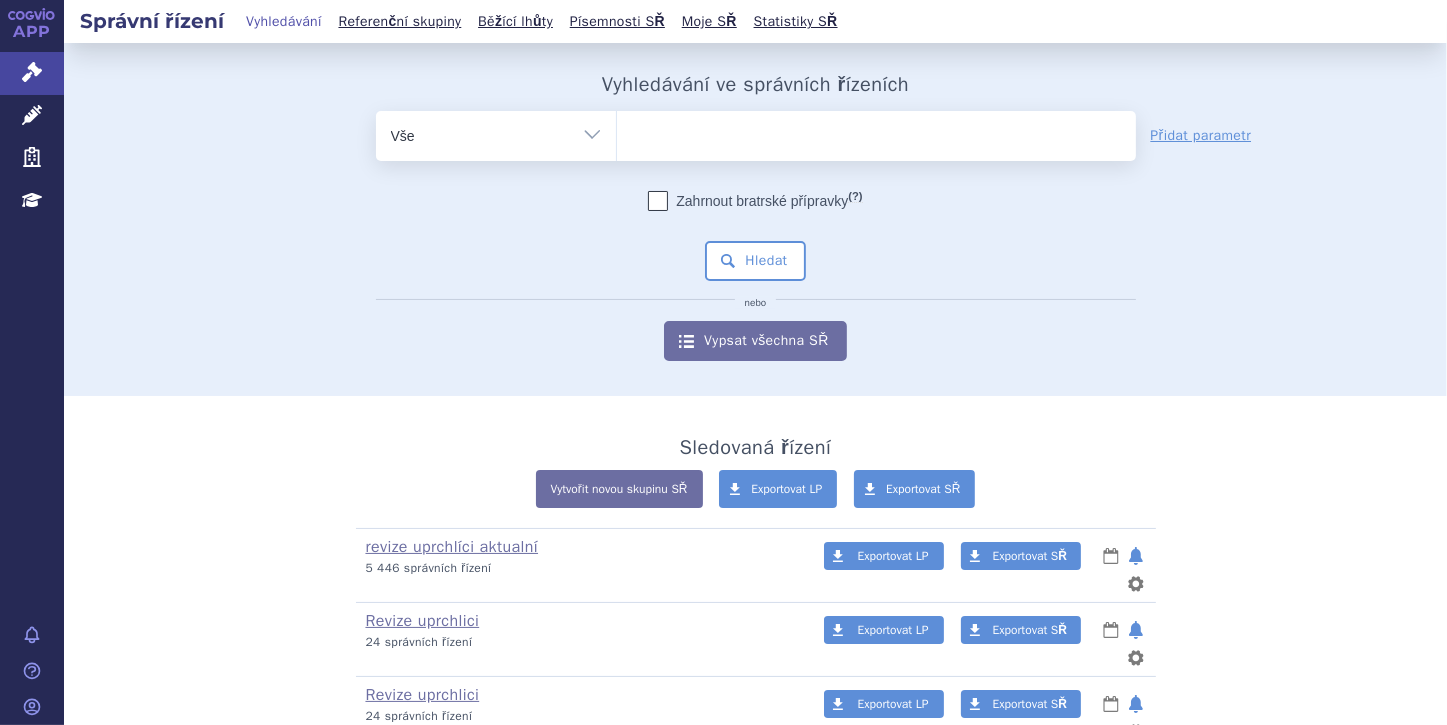 click on "Vše
Spisová značka
Typ SŘ
Přípravek/SUKL kód
Účastník/Držitel" at bounding box center [496, 133] 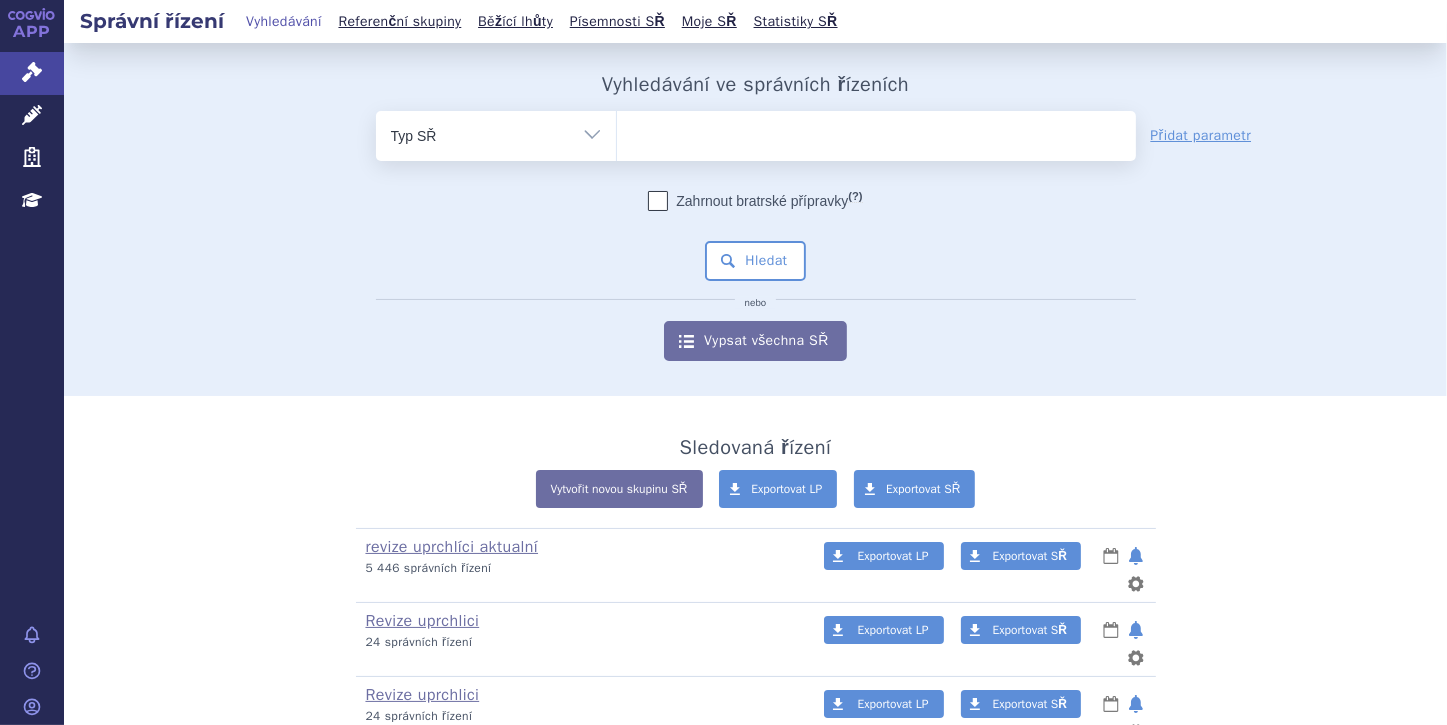 click on "Vše
Spisová značka
Typ SŘ
Přípravek/SUKL kód
Účastník/Držitel" at bounding box center [496, 133] 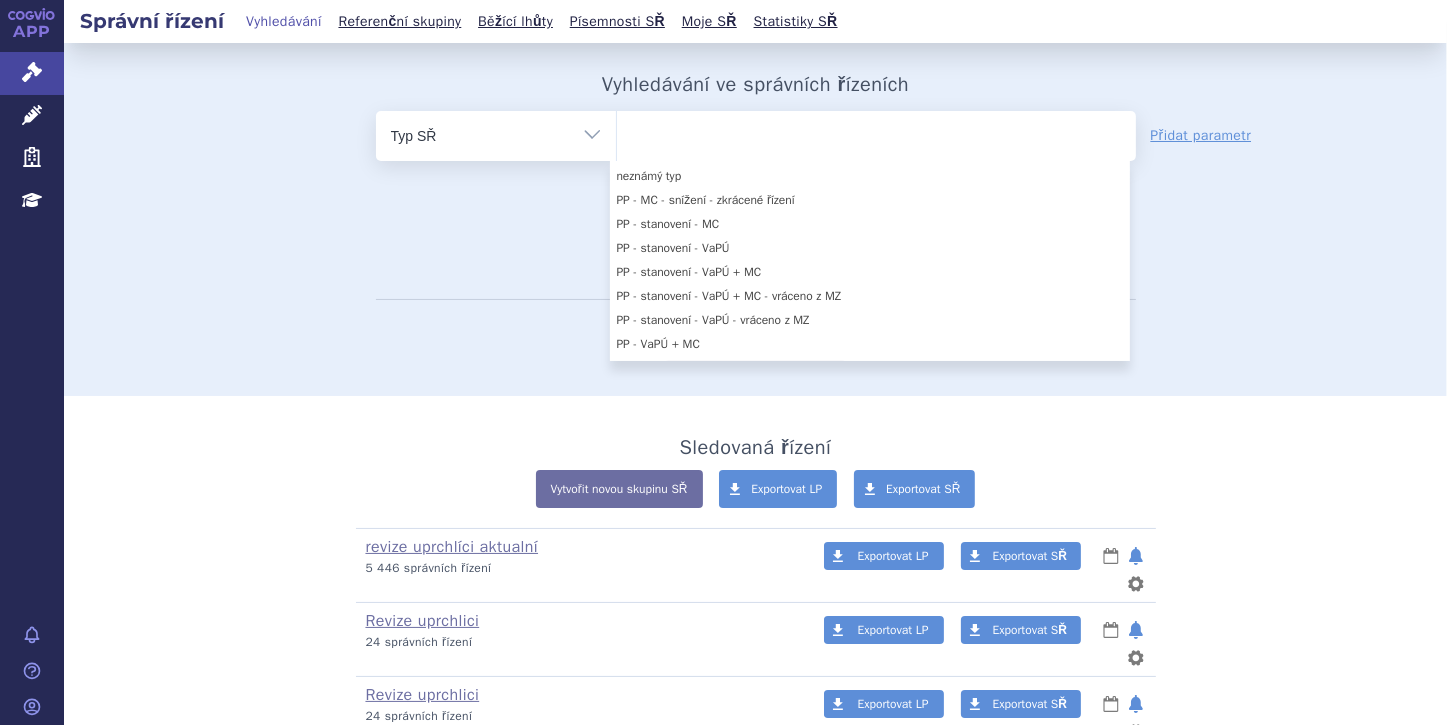scroll, scrollTop: 995, scrollLeft: 0, axis: vertical 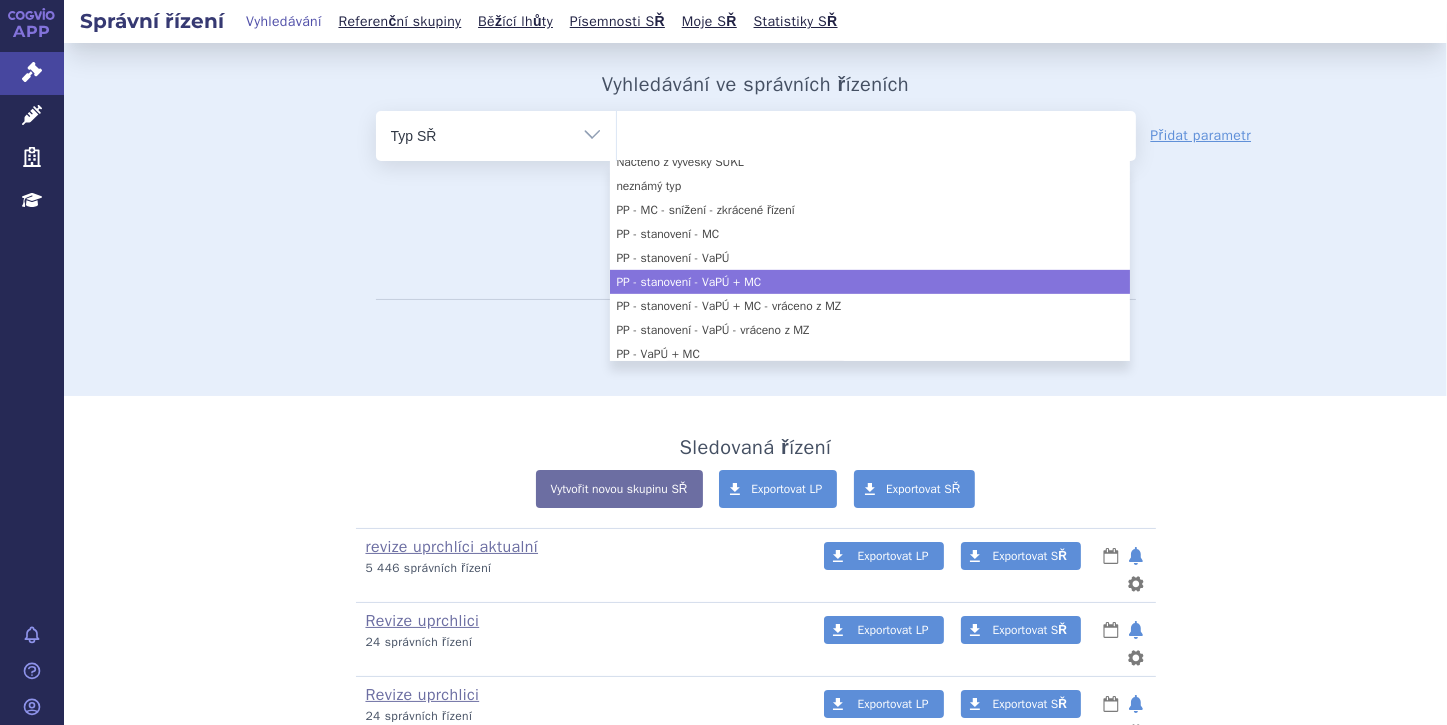 select on "f72d7116-0ccf-4e40-b0c7-6c4c152fe664" 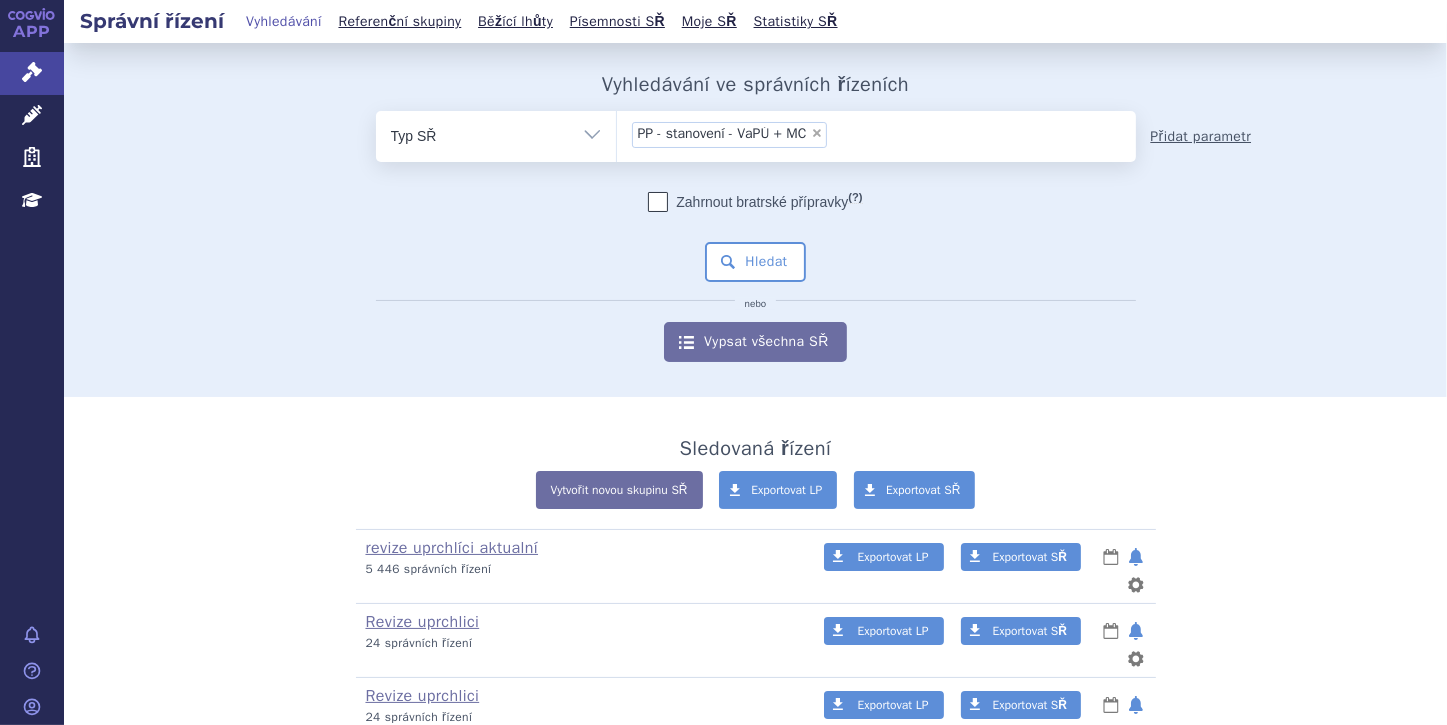 click on "Přidat parametr" at bounding box center (1201, 137) 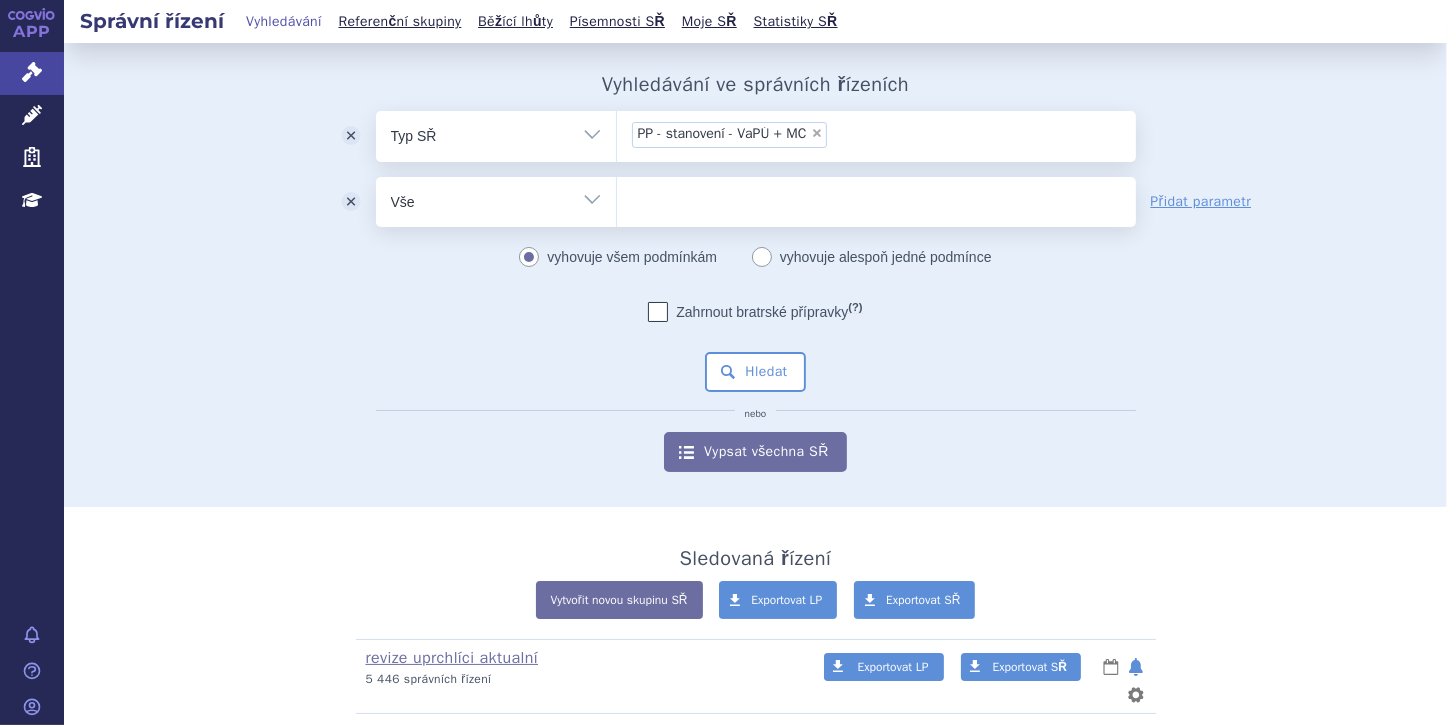 click on "Vše
Spisová značka
Typ SŘ
Přípravek/SUKL kód
Účastník/Držitel" at bounding box center (496, 199) 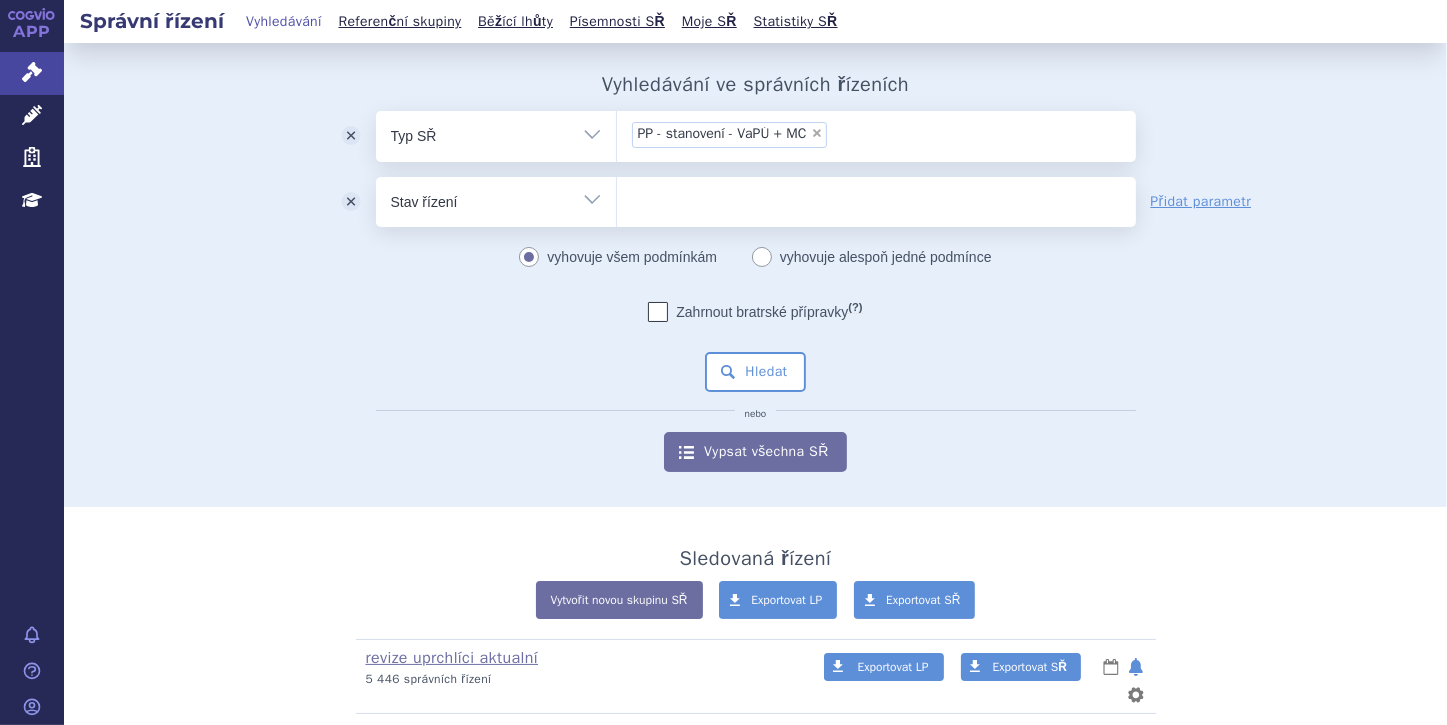 click on "Vše
Spisová značka
Typ SŘ
Přípravek/SUKL kód
Účastník/Držitel" at bounding box center (496, 199) 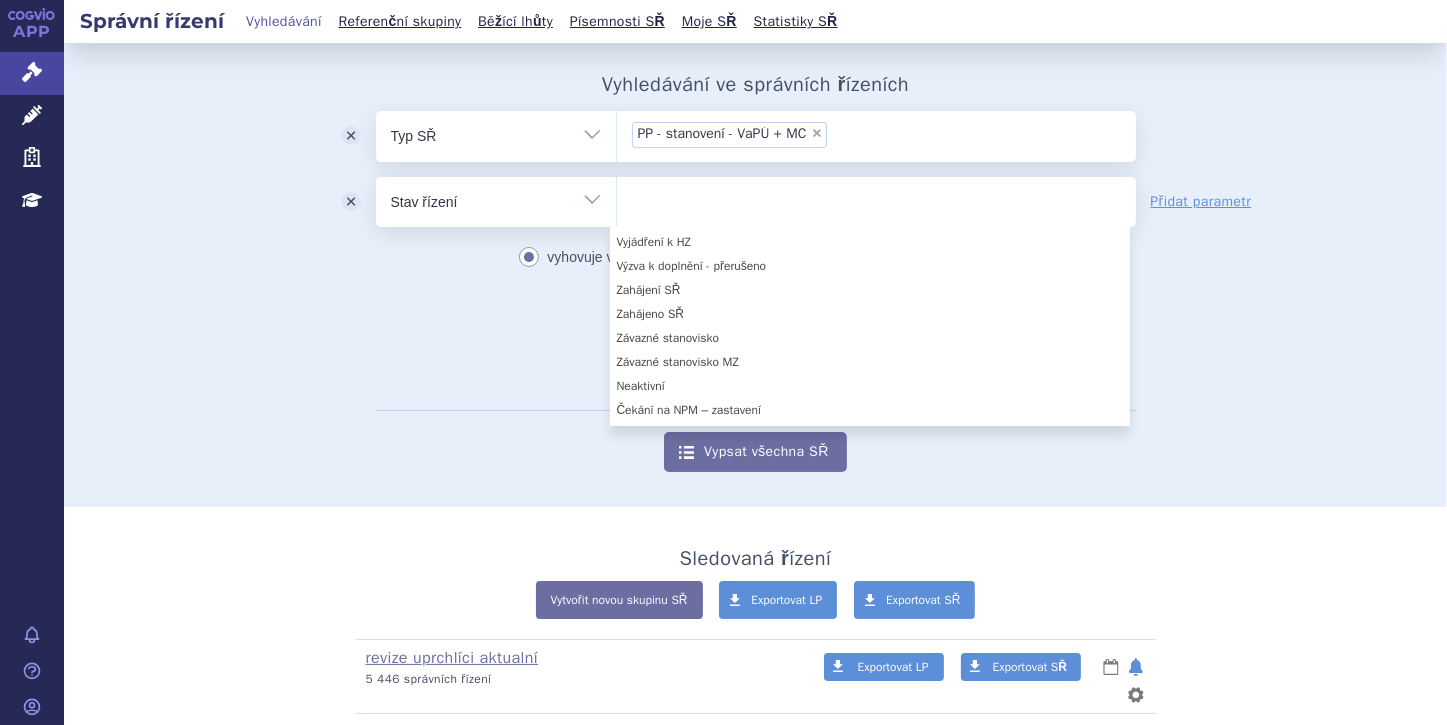 scroll, scrollTop: 431, scrollLeft: 0, axis: vertical 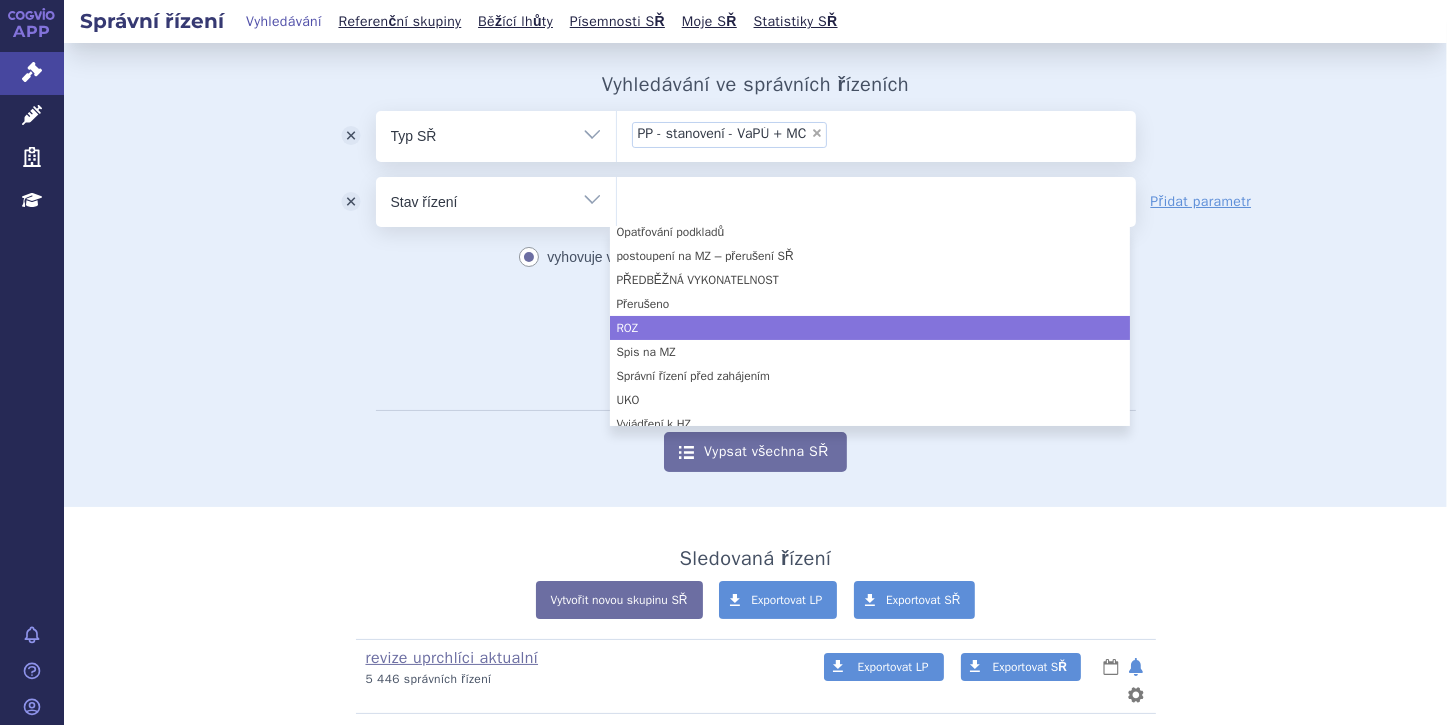 select on "f60da6de-a965-4a26-9e31-22436de7962a" 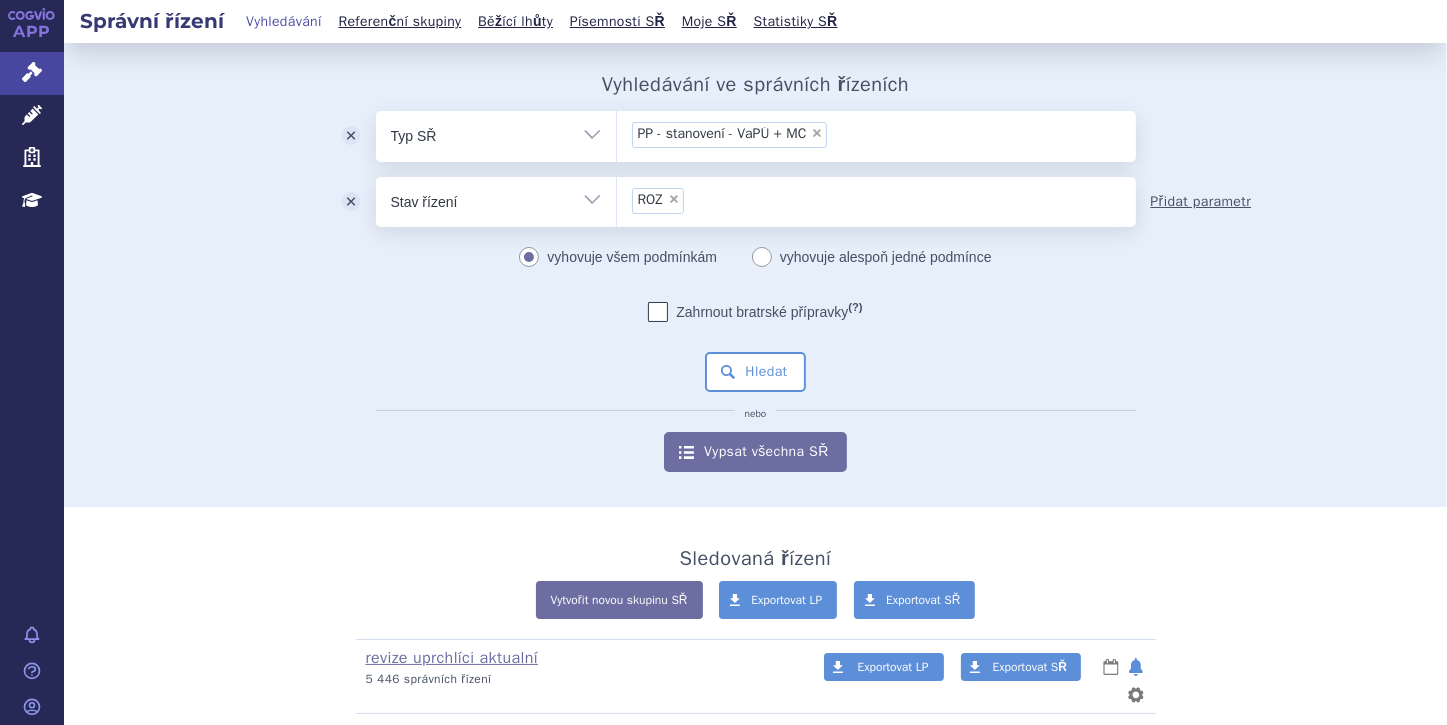 click on "Přidat parametr" at bounding box center (1201, 202) 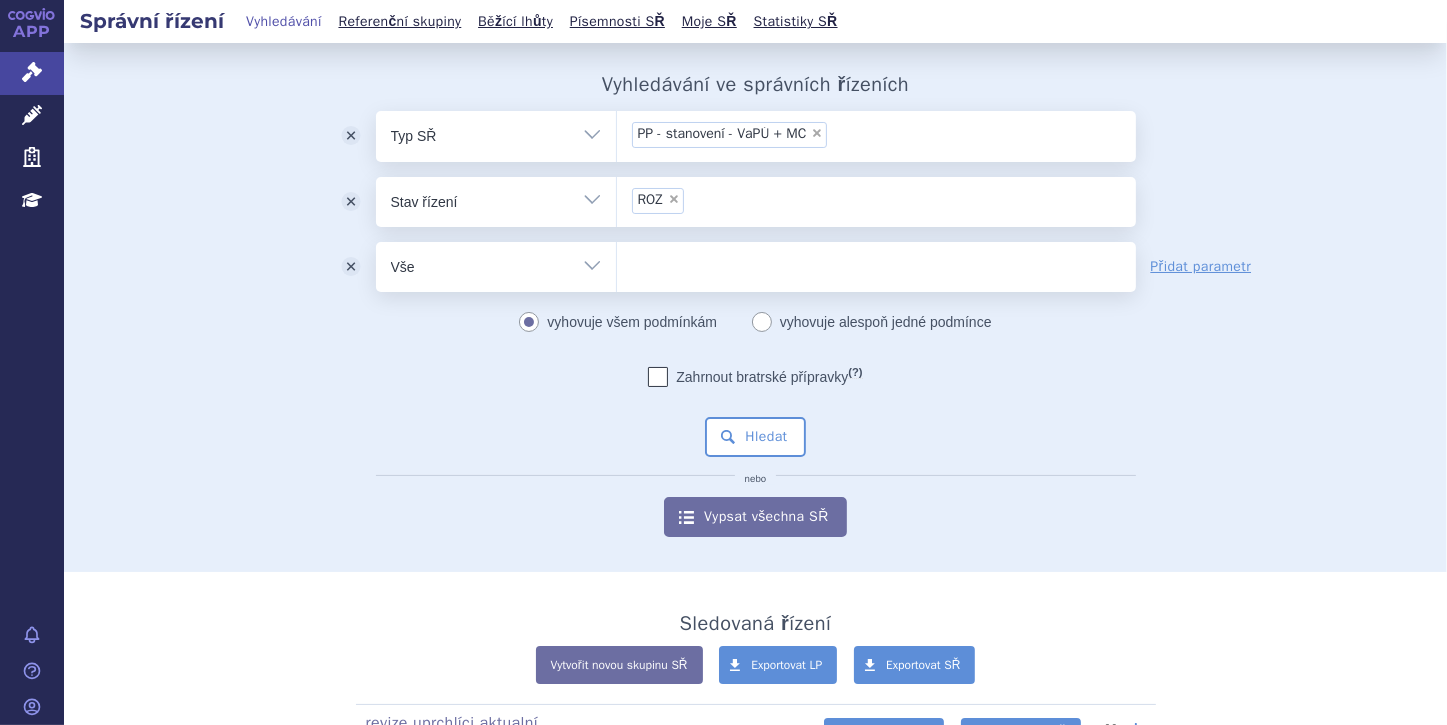 click on "odstranit" at bounding box center (351, 267) 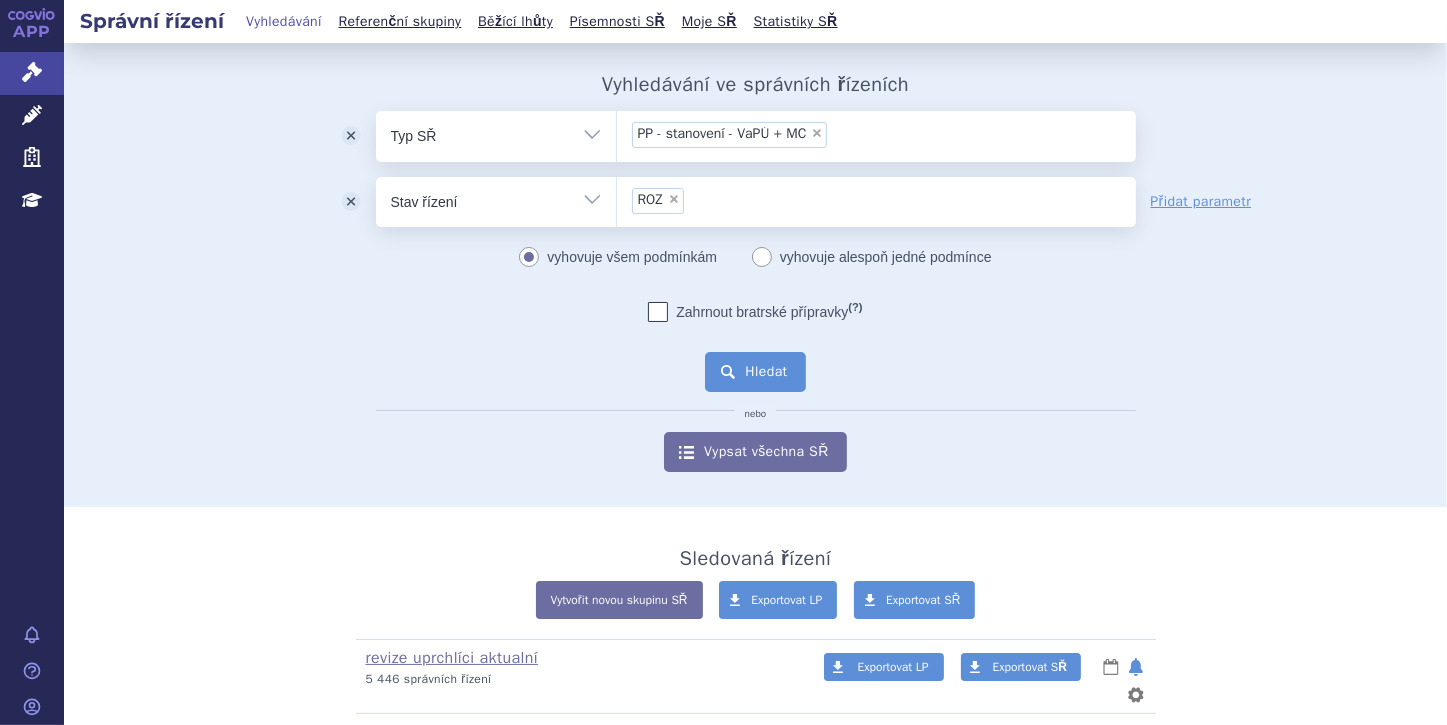 click on "Hledat" at bounding box center (755, 372) 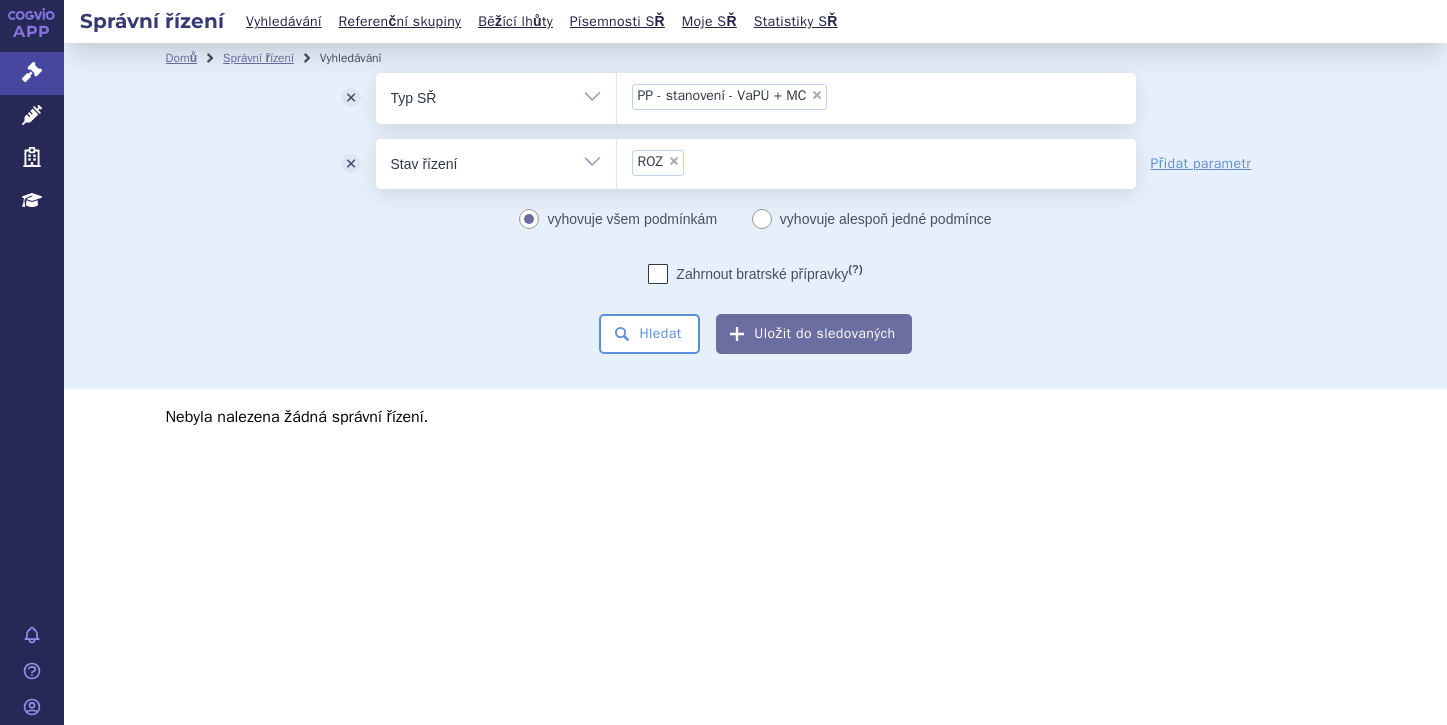 scroll, scrollTop: 0, scrollLeft: 0, axis: both 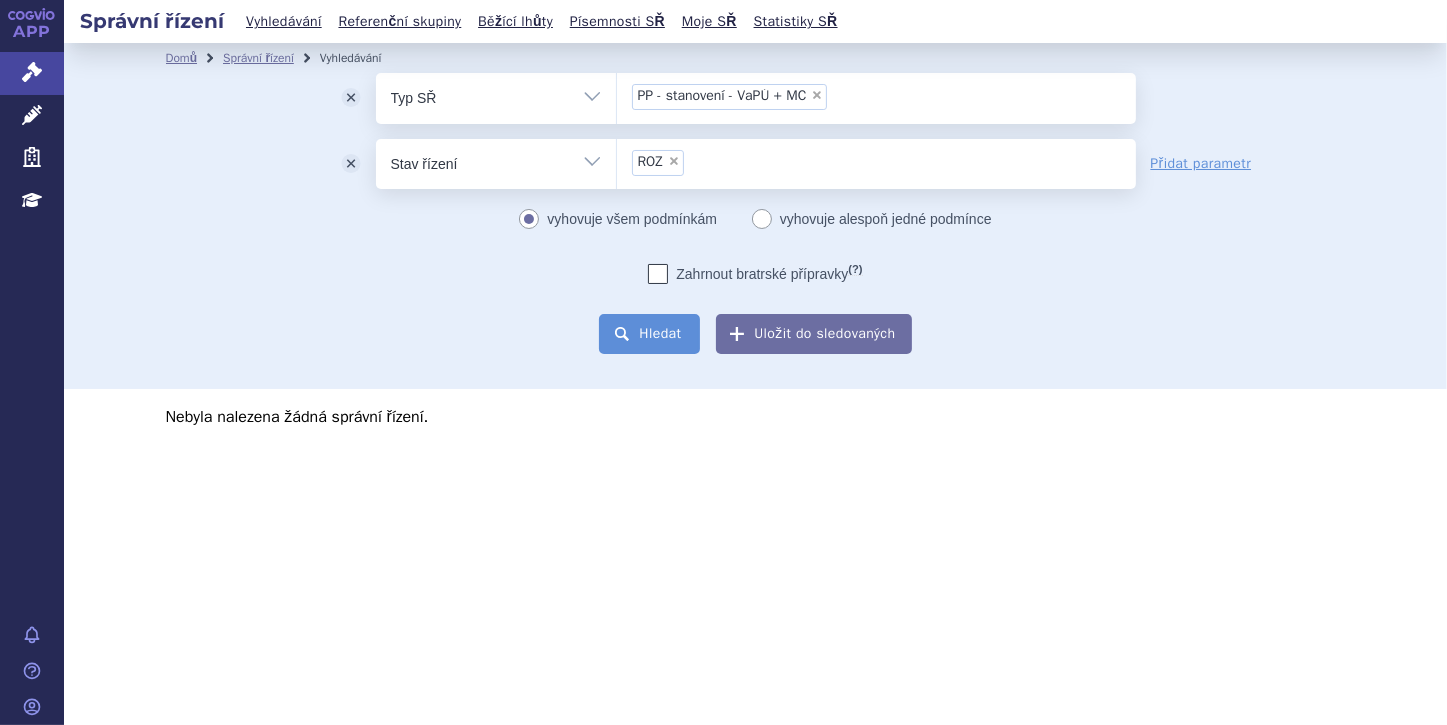 click on "Hledat" at bounding box center (649, 334) 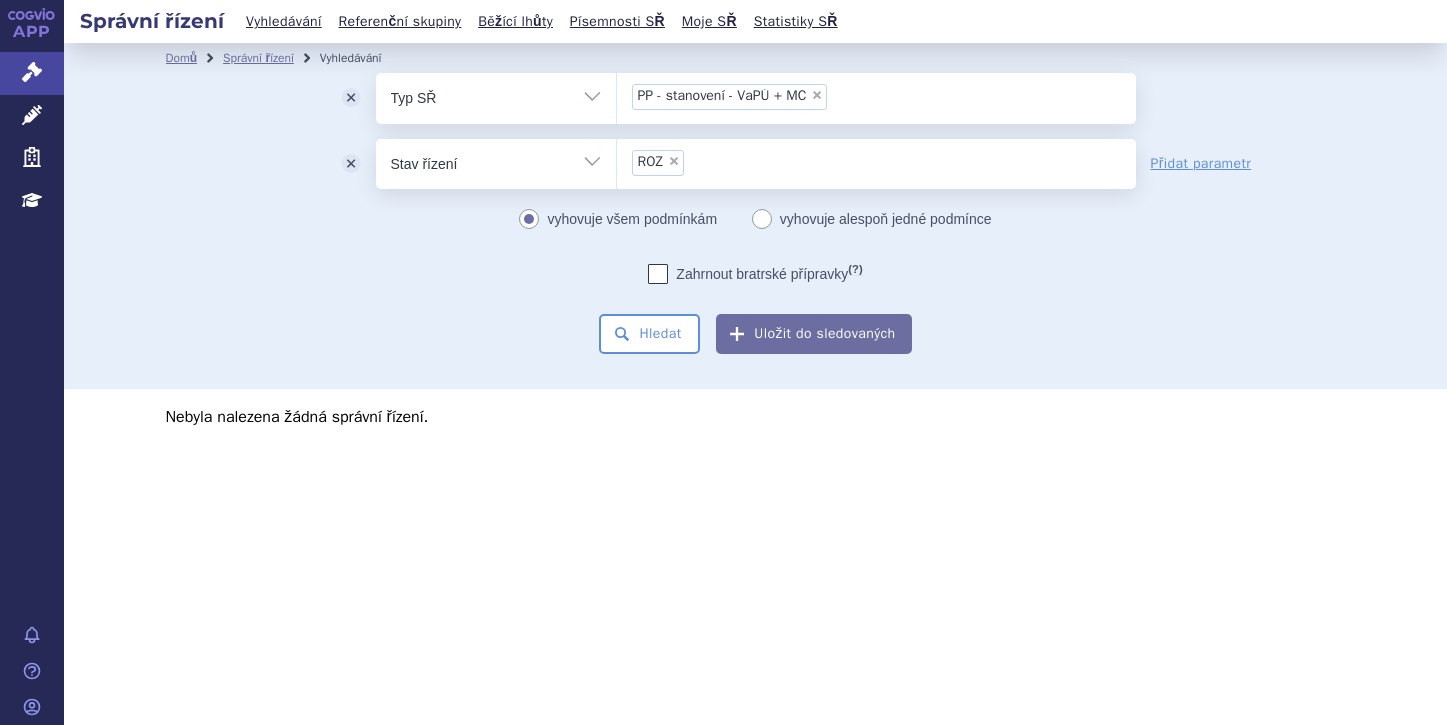 scroll, scrollTop: 0, scrollLeft: 0, axis: both 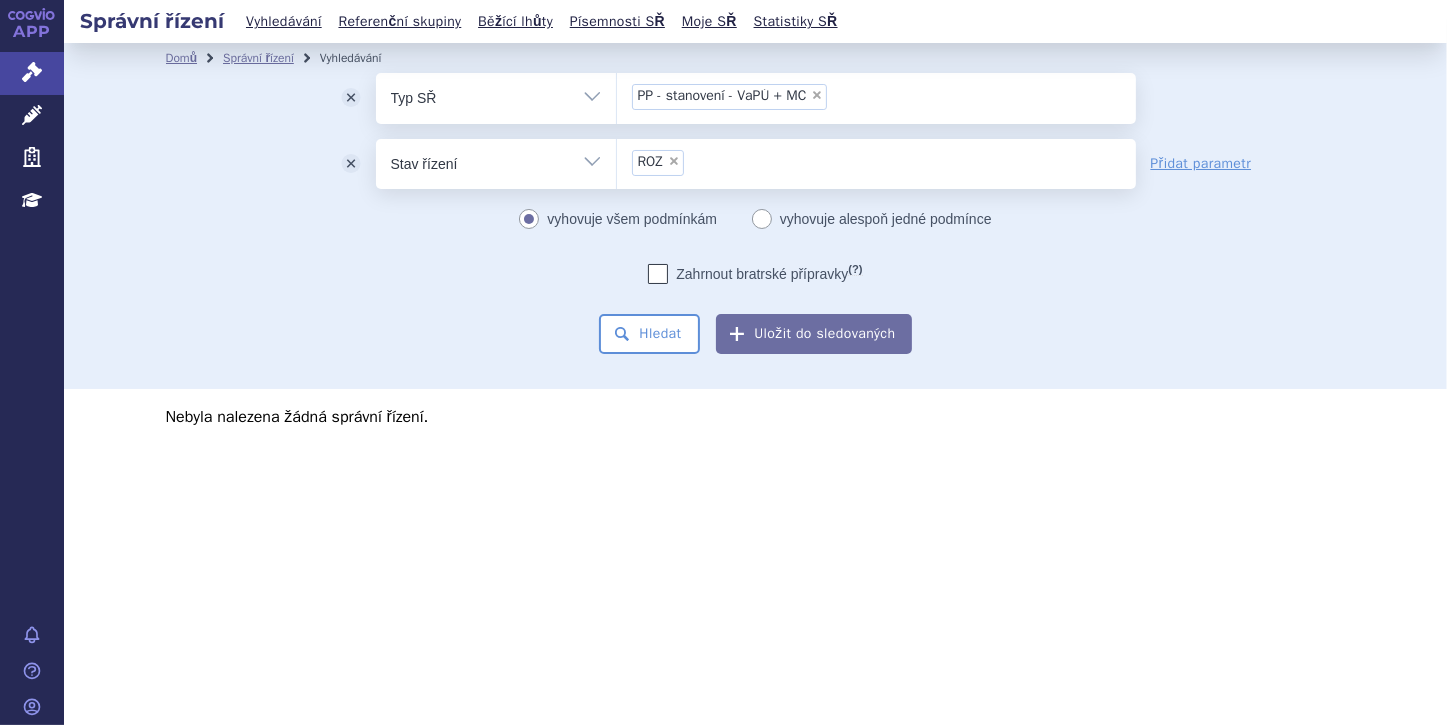 click at bounding box center (658, 274) 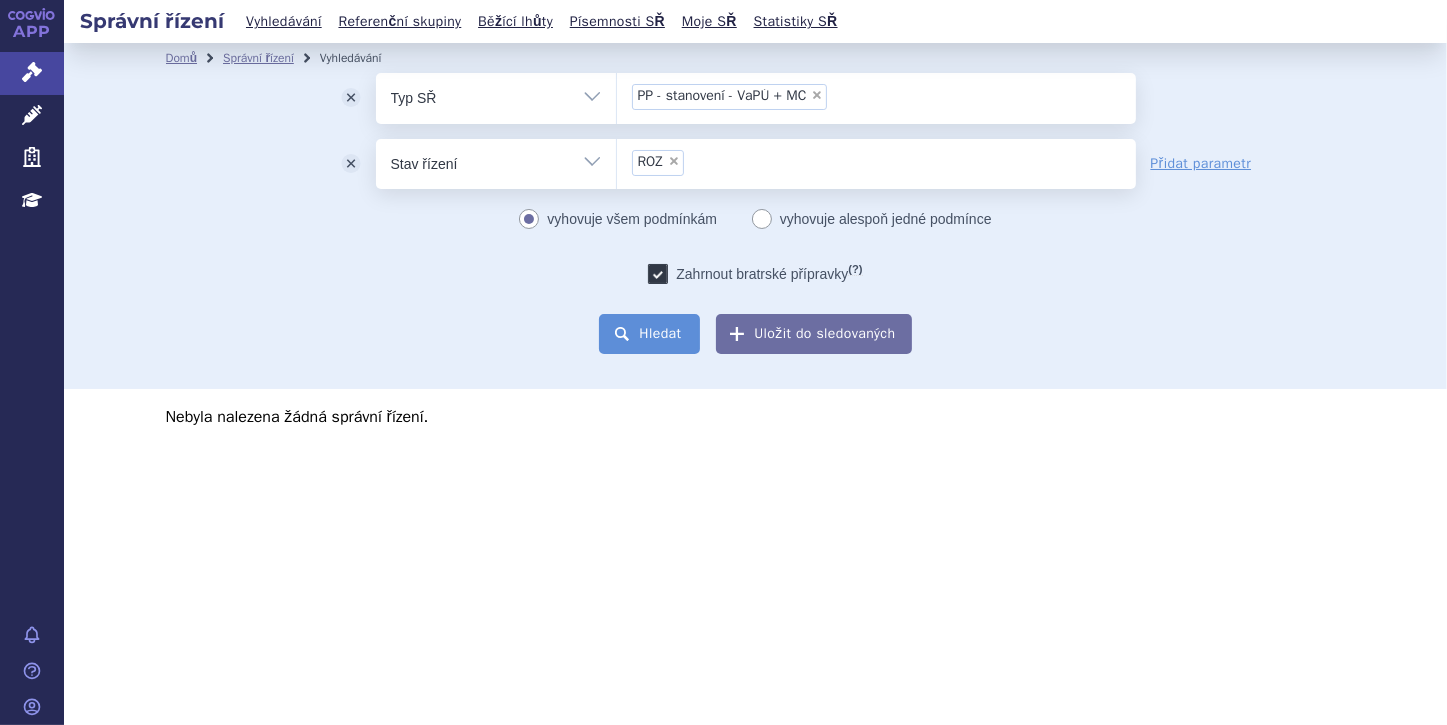 click on "Hledat" at bounding box center [649, 334] 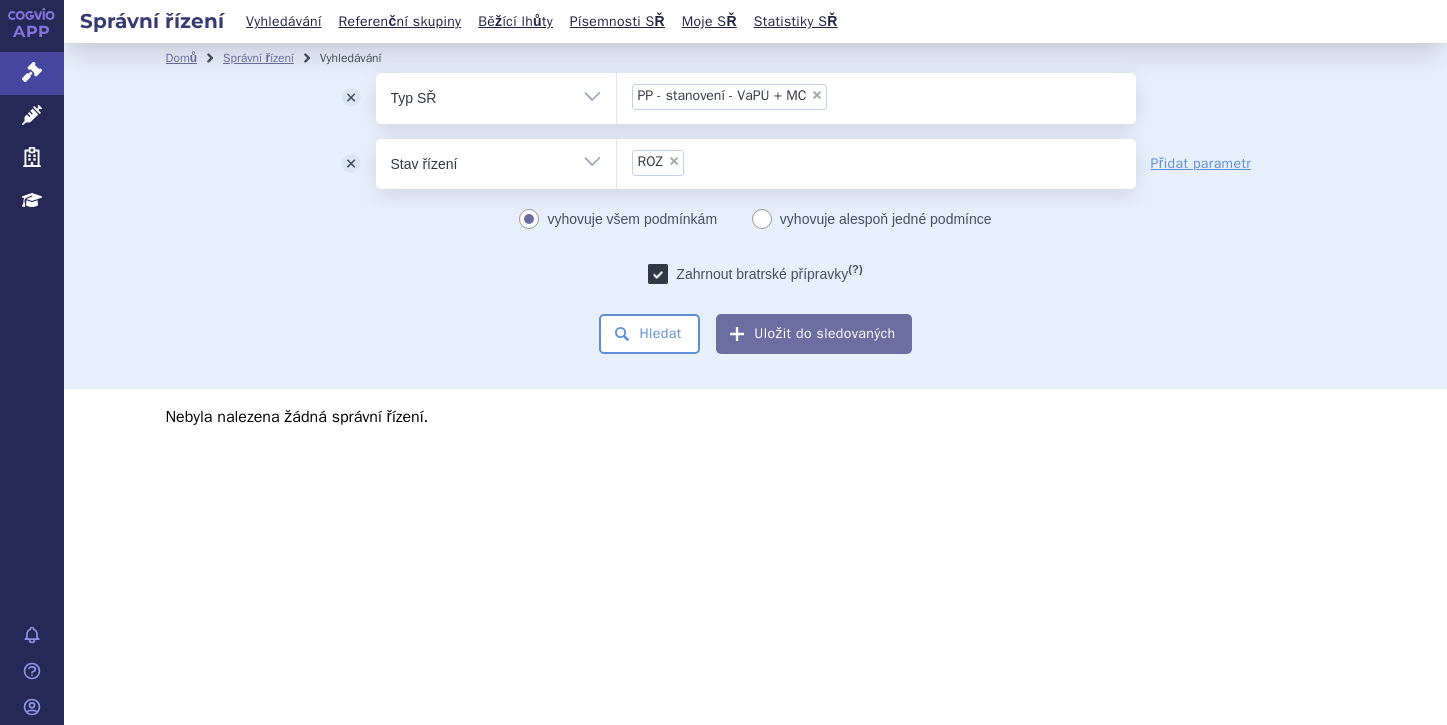 scroll, scrollTop: 0, scrollLeft: 0, axis: both 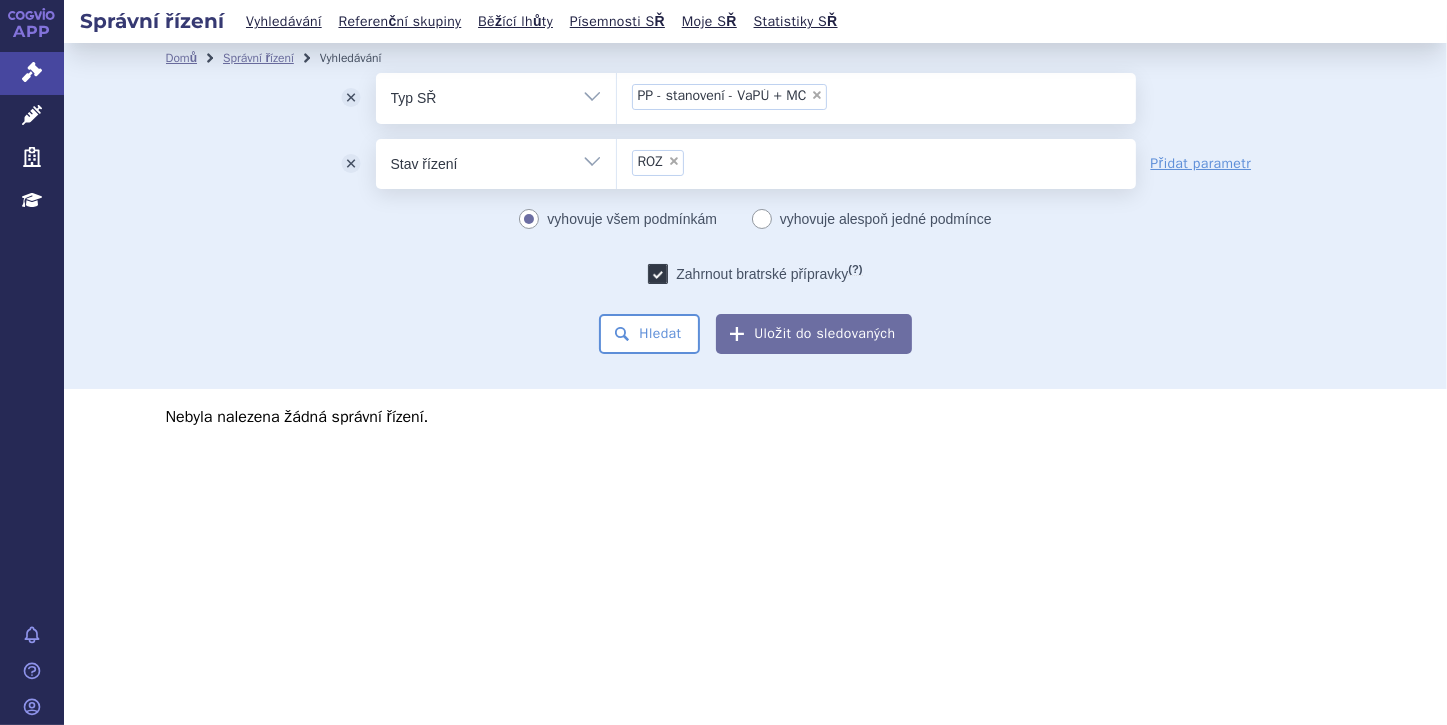click on "×" at bounding box center [674, 161] 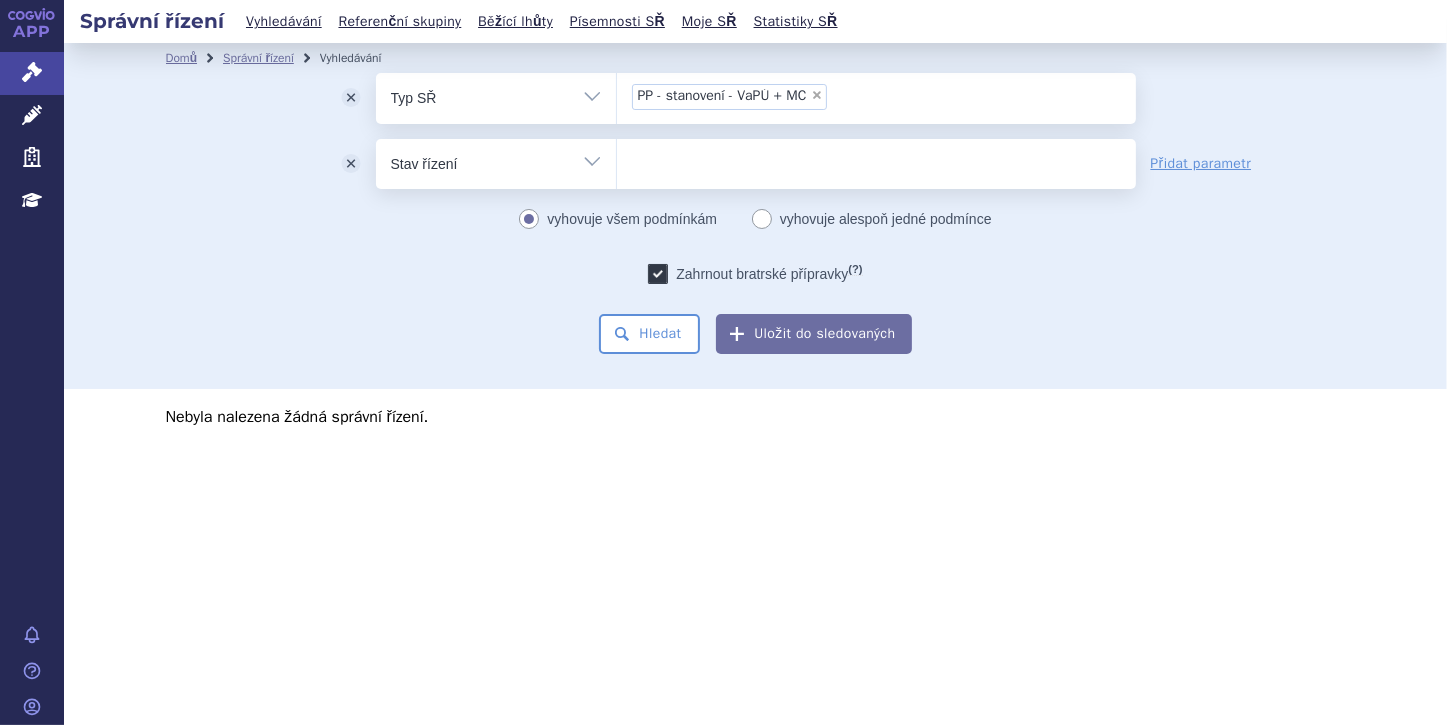 click at bounding box center (876, 160) 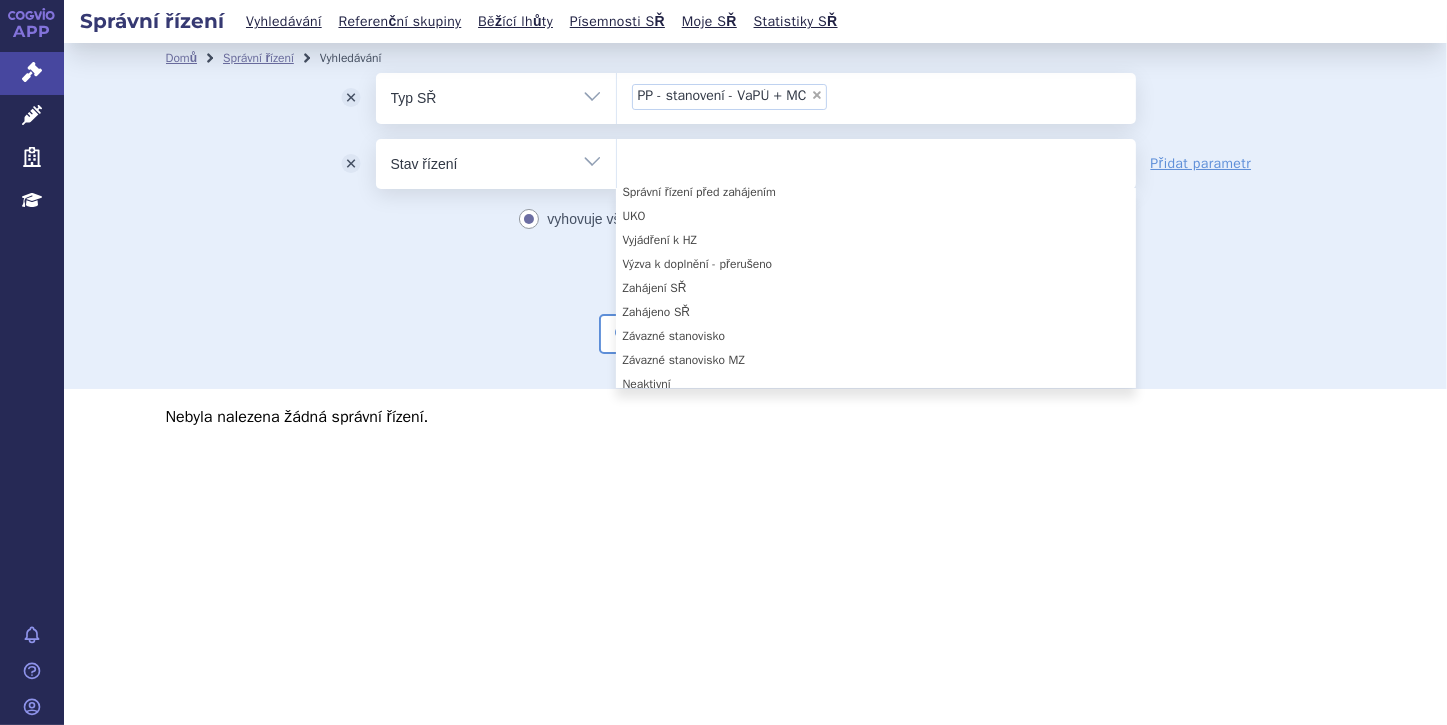 scroll, scrollTop: 544, scrollLeft: 0, axis: vertical 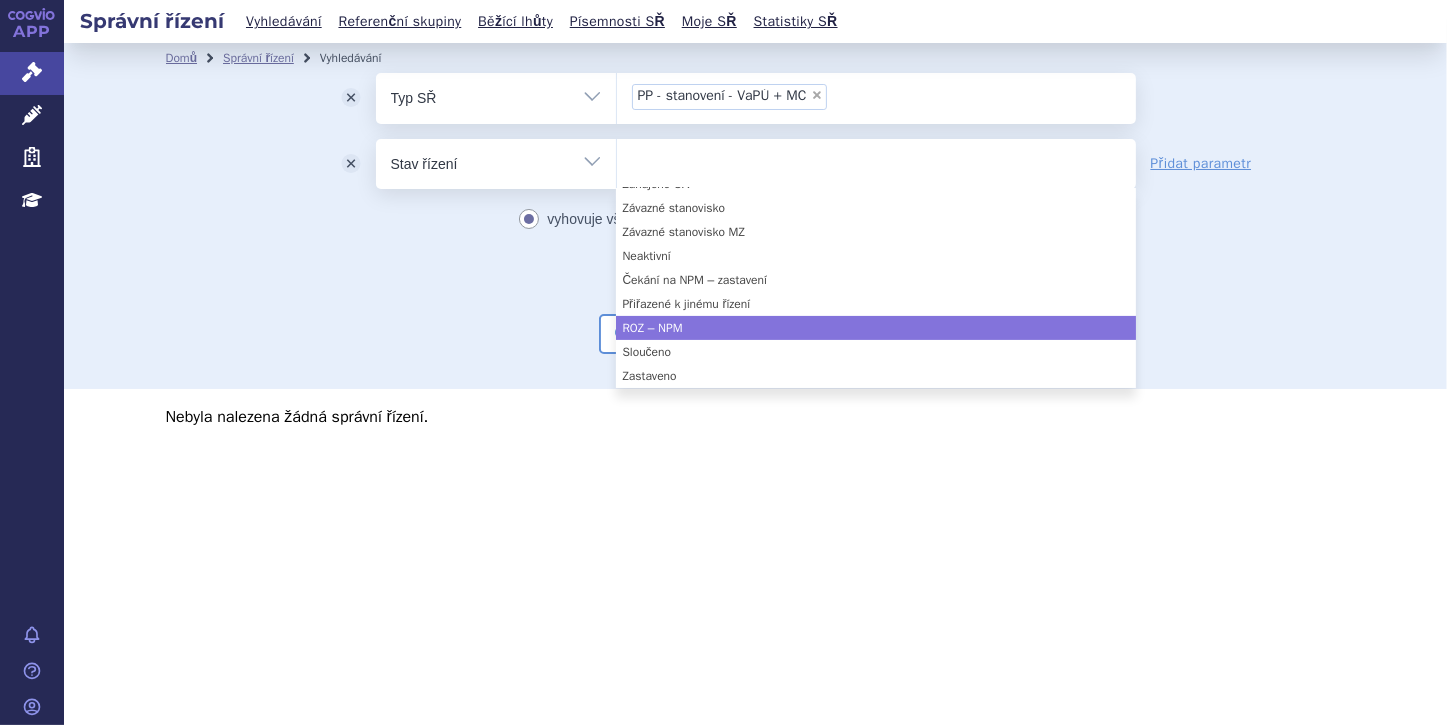 select on "58181056-f95e-48d3-bd22-08a5321146f9" 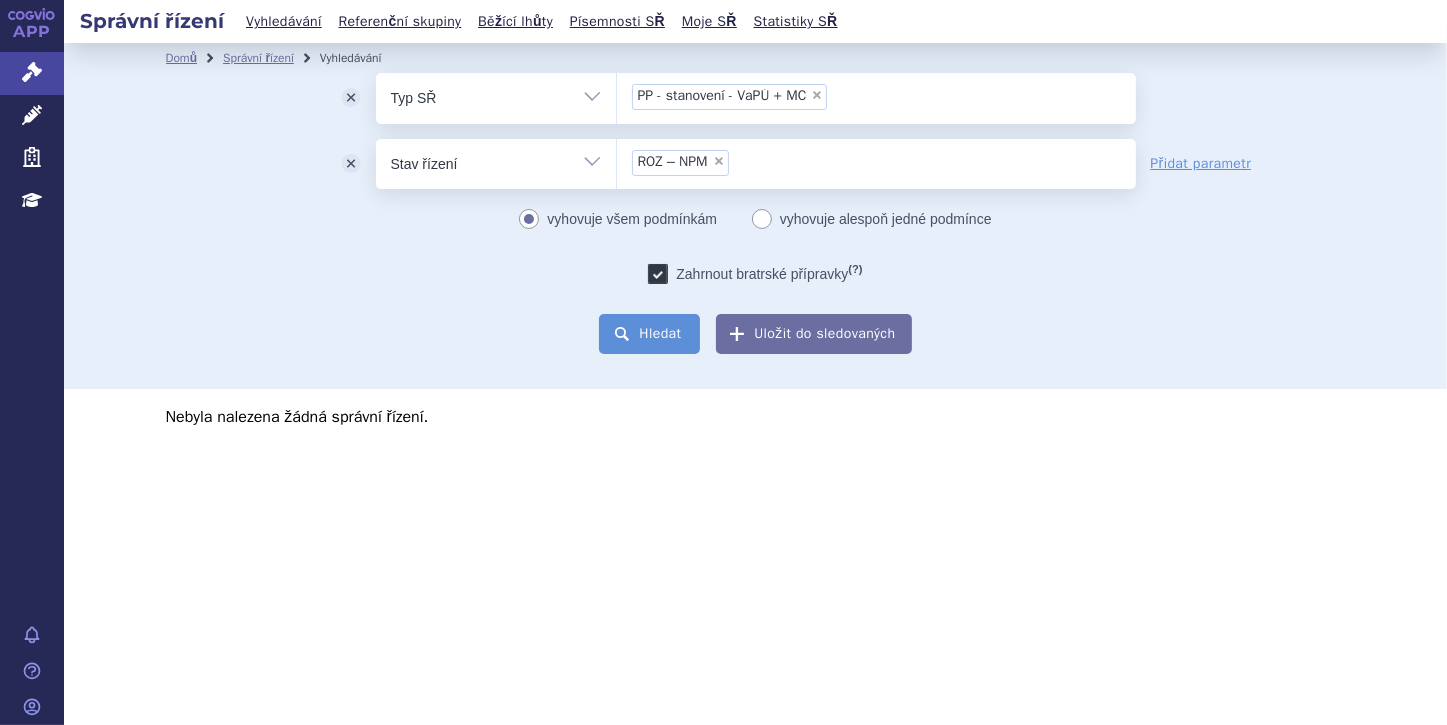 click on "Hledat" at bounding box center (649, 334) 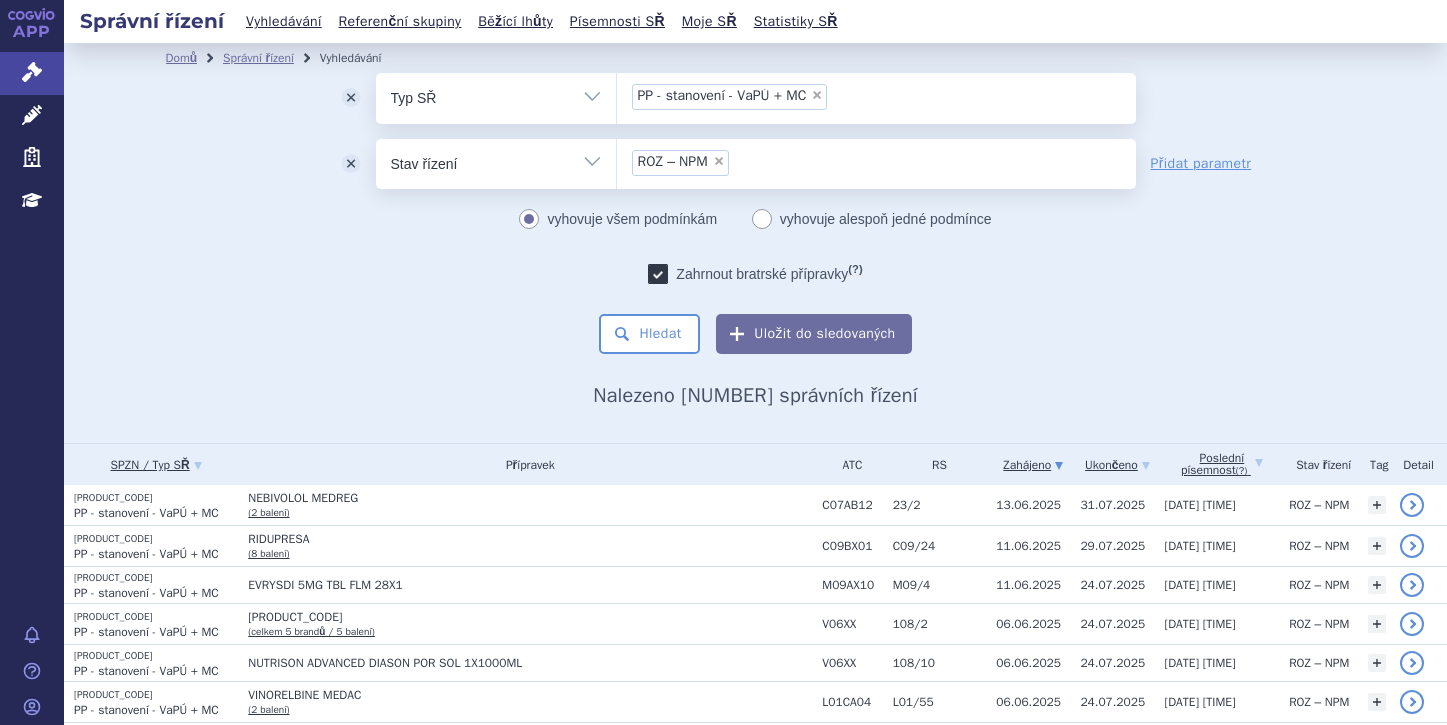 scroll, scrollTop: 0, scrollLeft: 0, axis: both 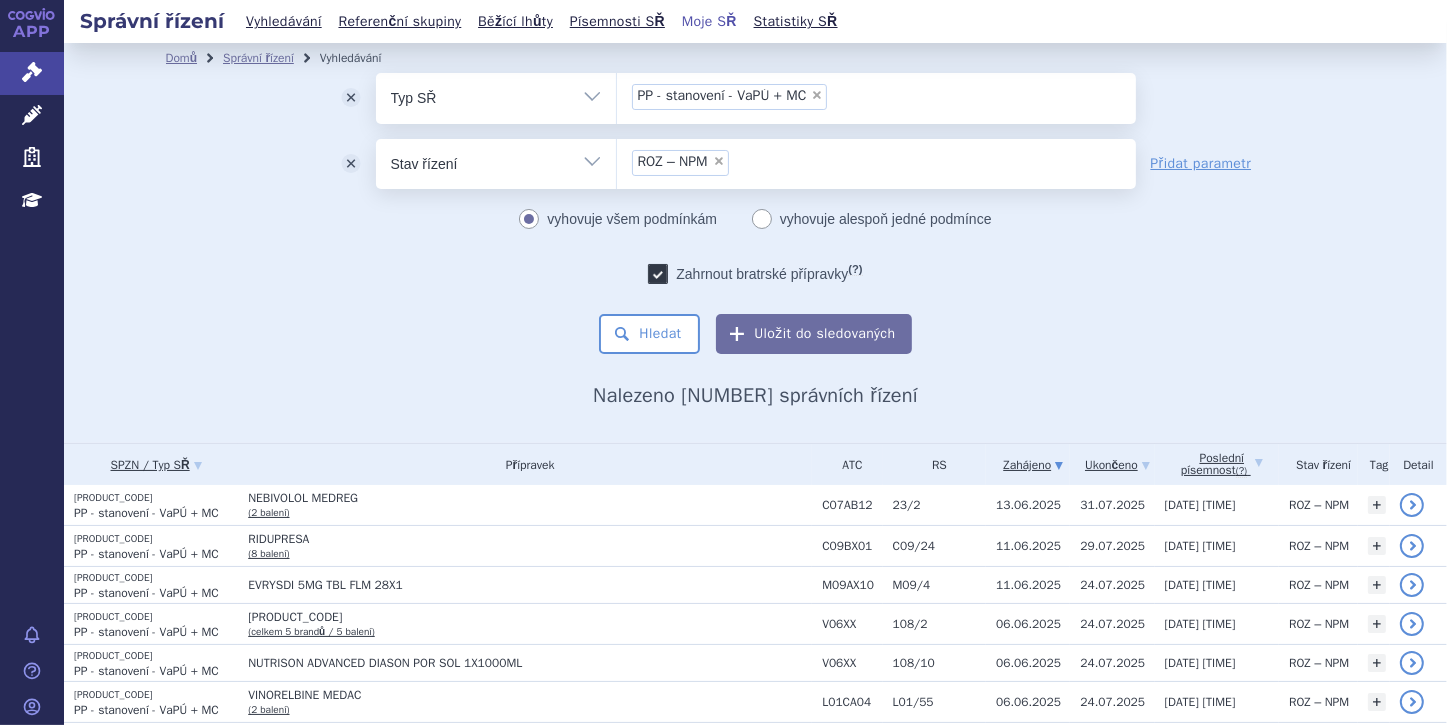click on "Moje SŘ" at bounding box center [709, 21] 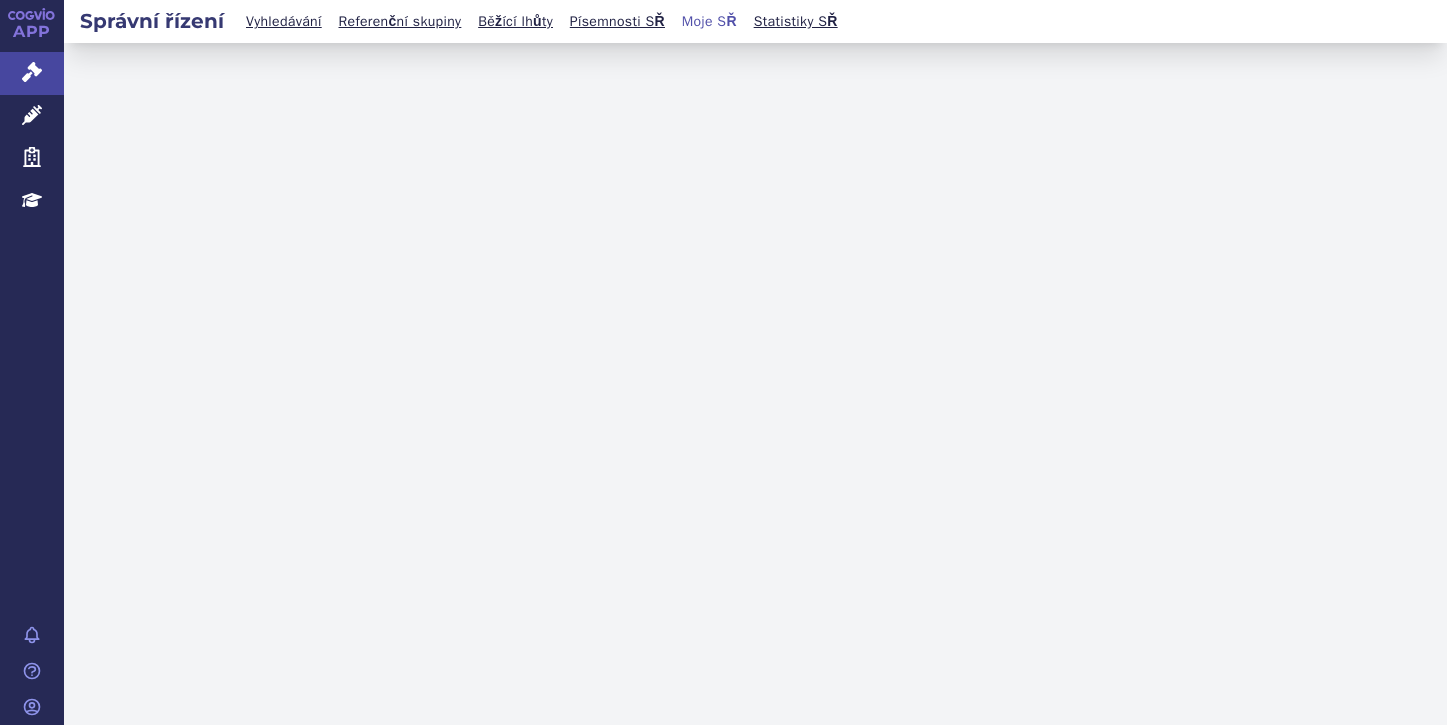 scroll, scrollTop: 0, scrollLeft: 0, axis: both 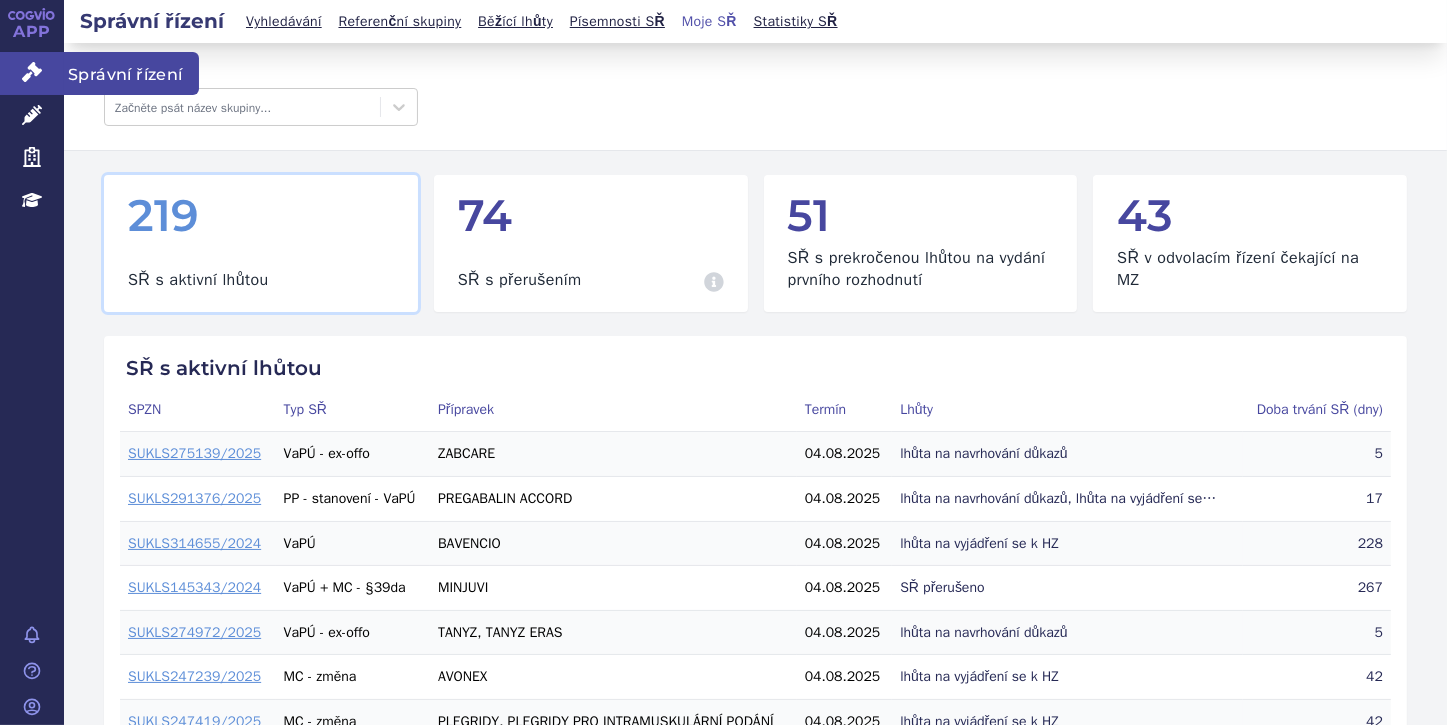 click 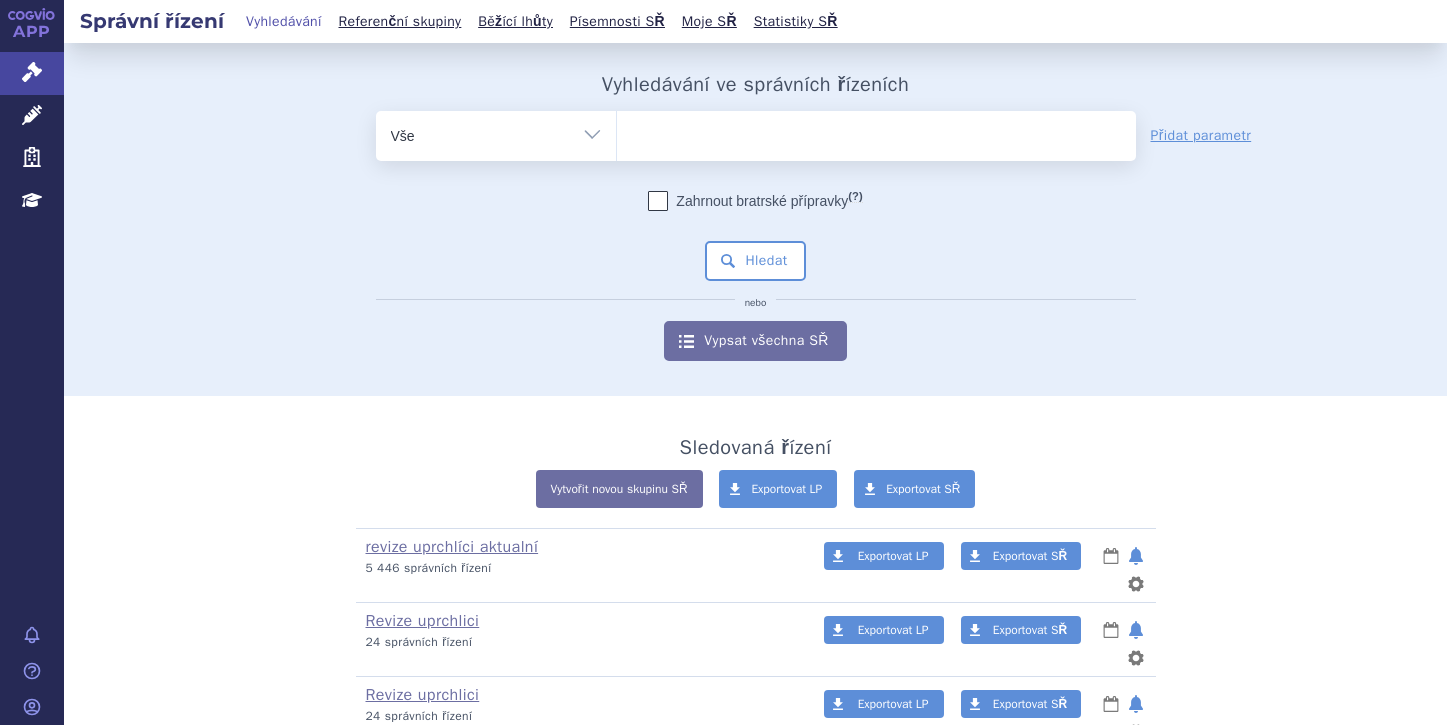 scroll, scrollTop: 0, scrollLeft: 0, axis: both 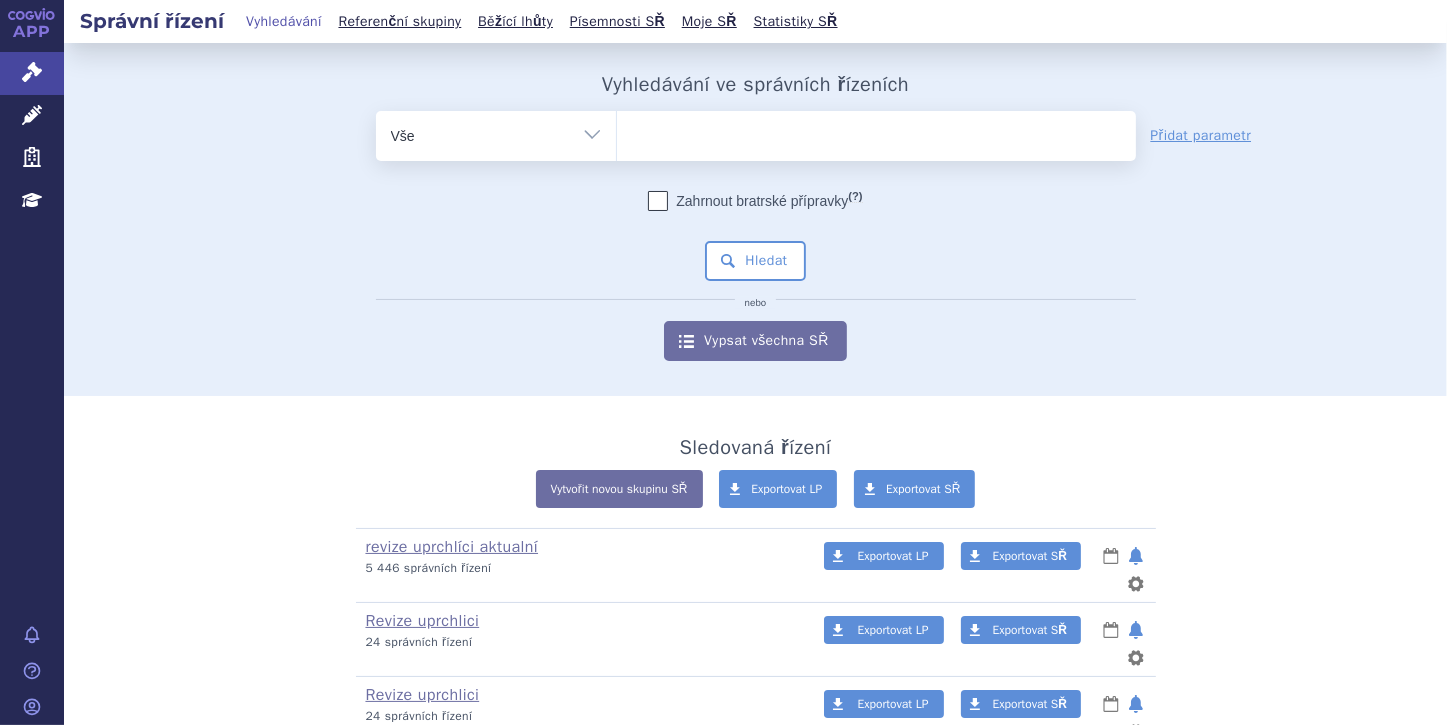 click on "Vše
Spisová značka
Typ SŘ
Přípravek/SUKL kód
Účastník/Držitel" at bounding box center (496, 133) 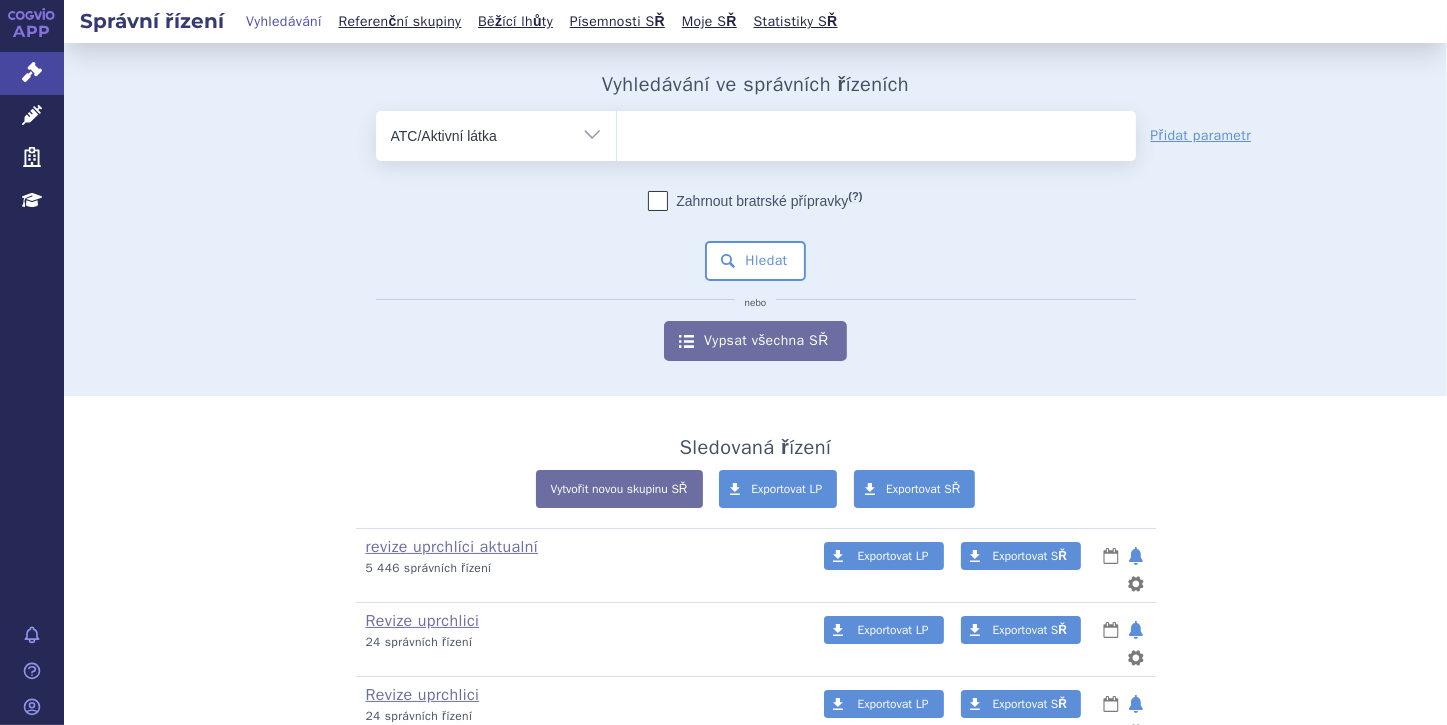 click on "Vše
Spisová značka
Typ SŘ
Přípravek/SUKL kód
Účastník/Držitel" at bounding box center (496, 133) 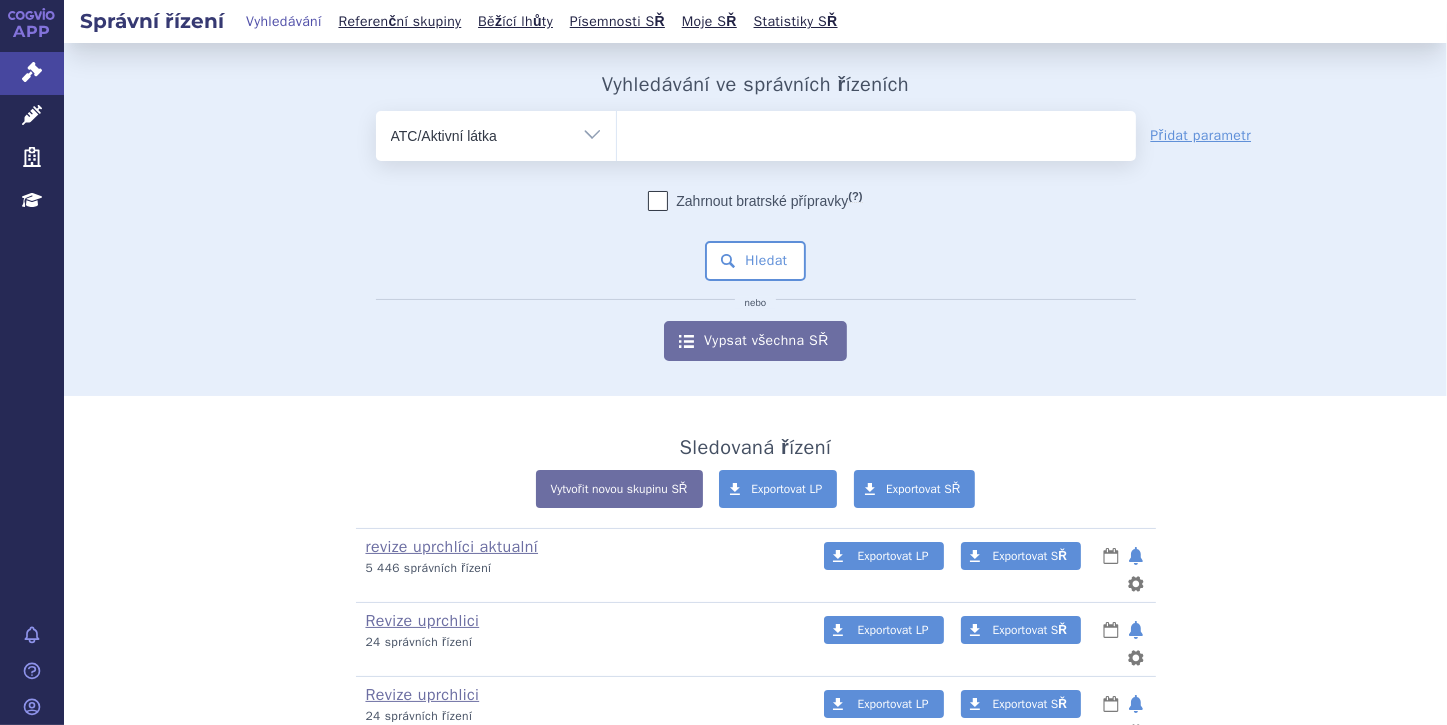 click at bounding box center [876, 132] 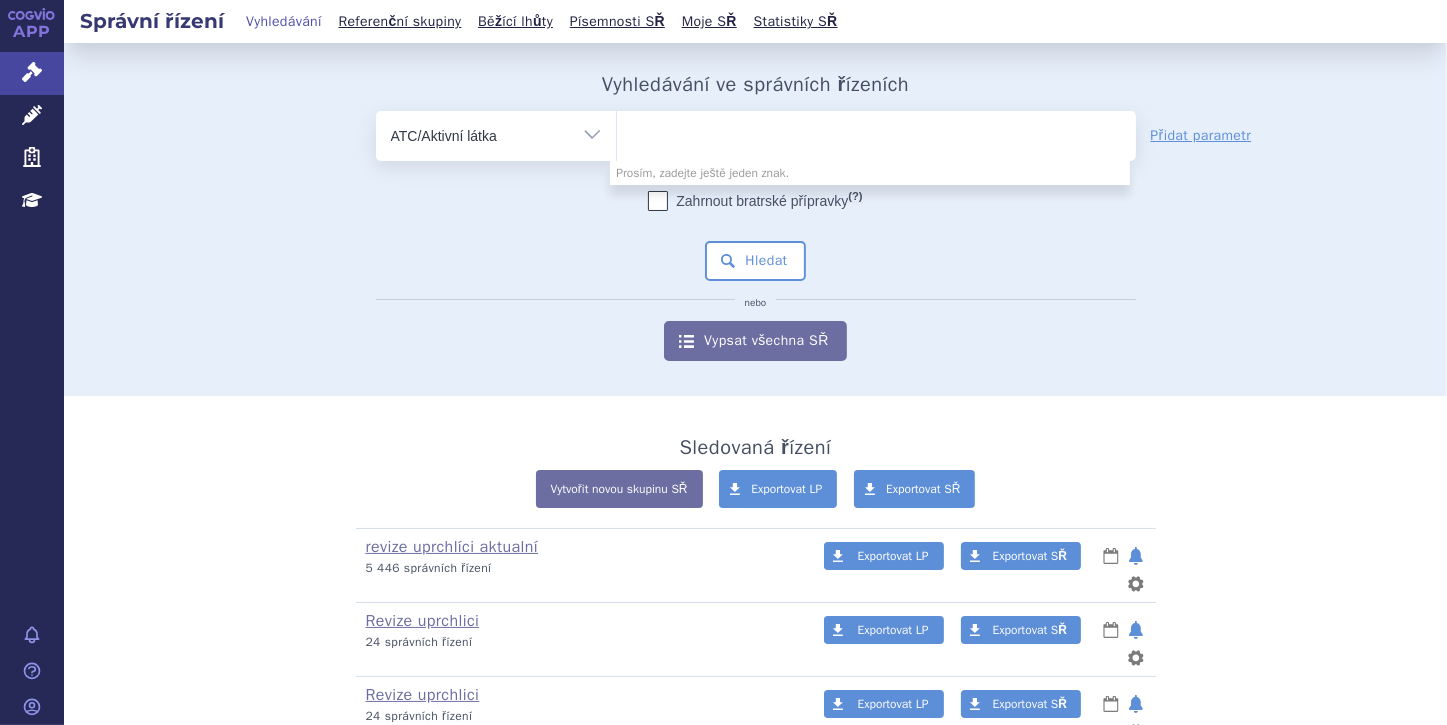 paste on "B02BX05" 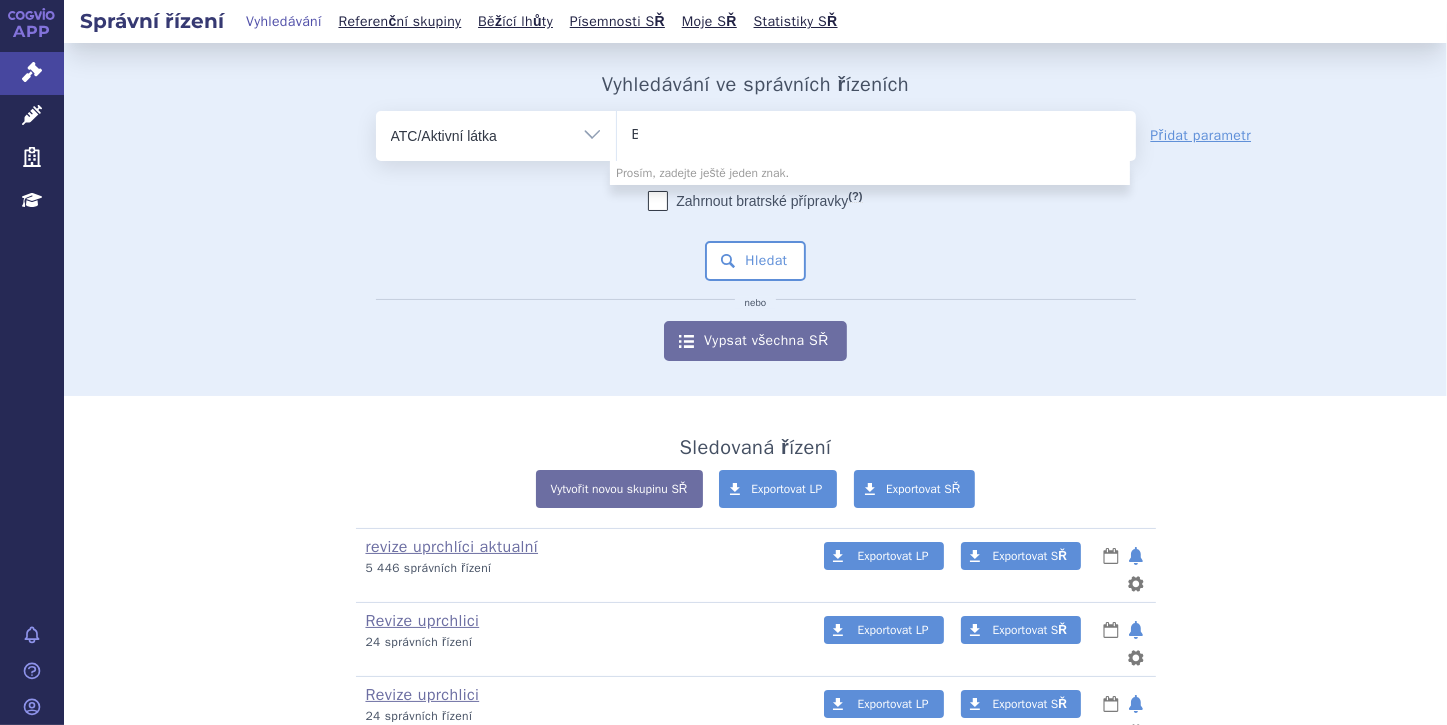 type 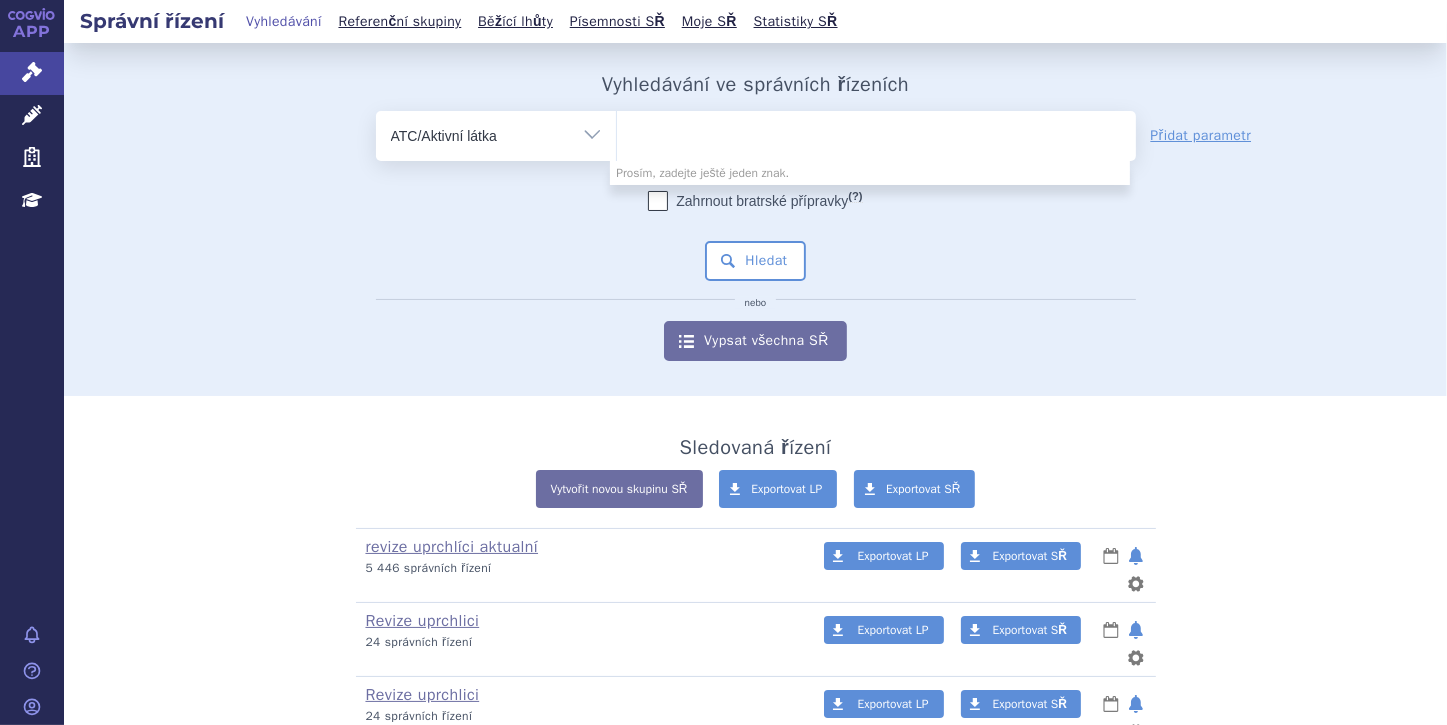 select on "B02BX05" 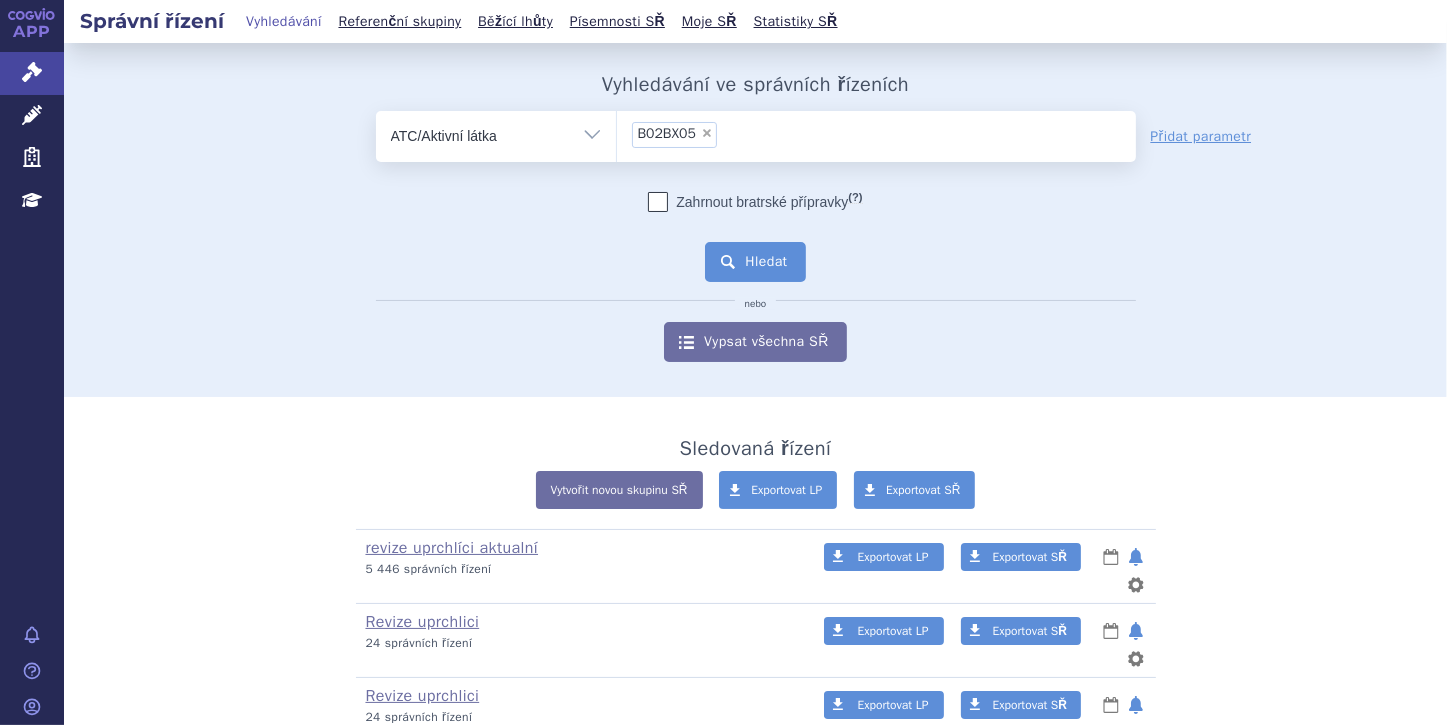 click on "Hledat" at bounding box center [755, 262] 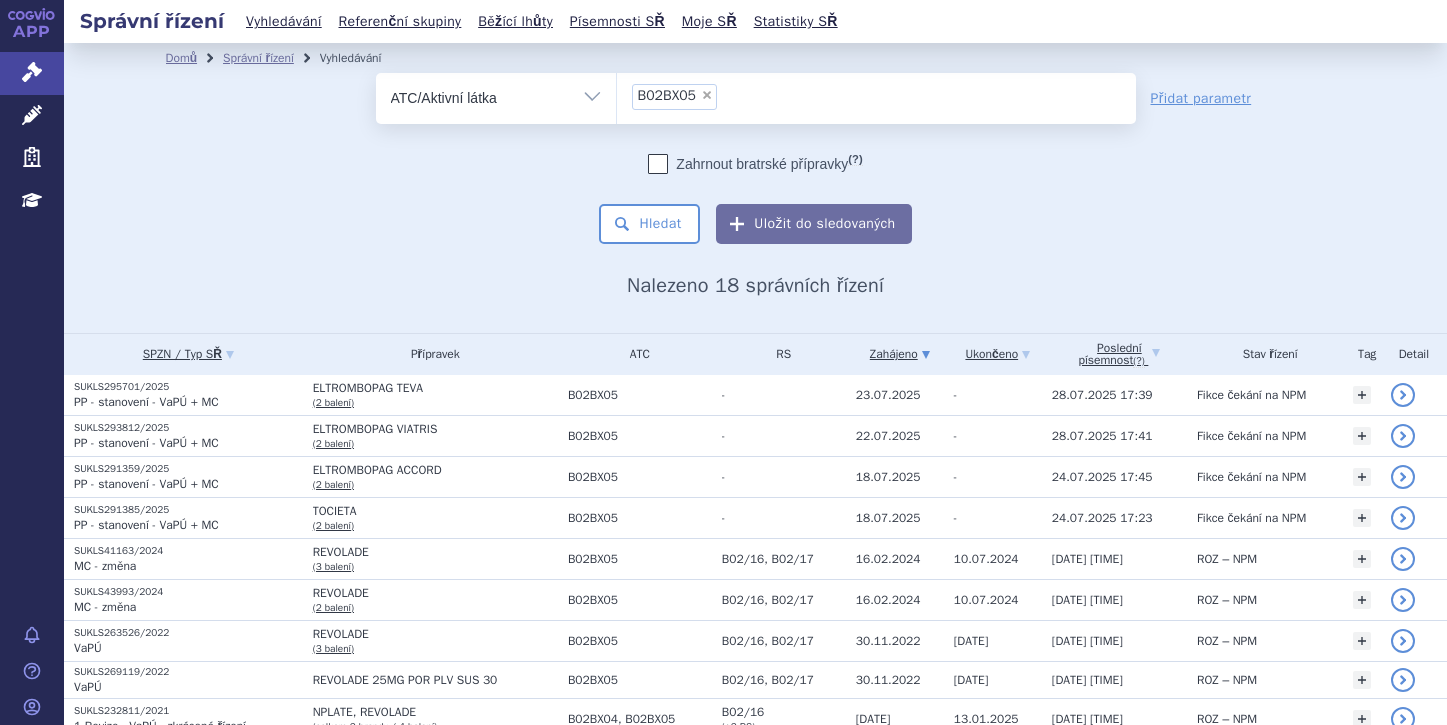 scroll, scrollTop: 0, scrollLeft: 0, axis: both 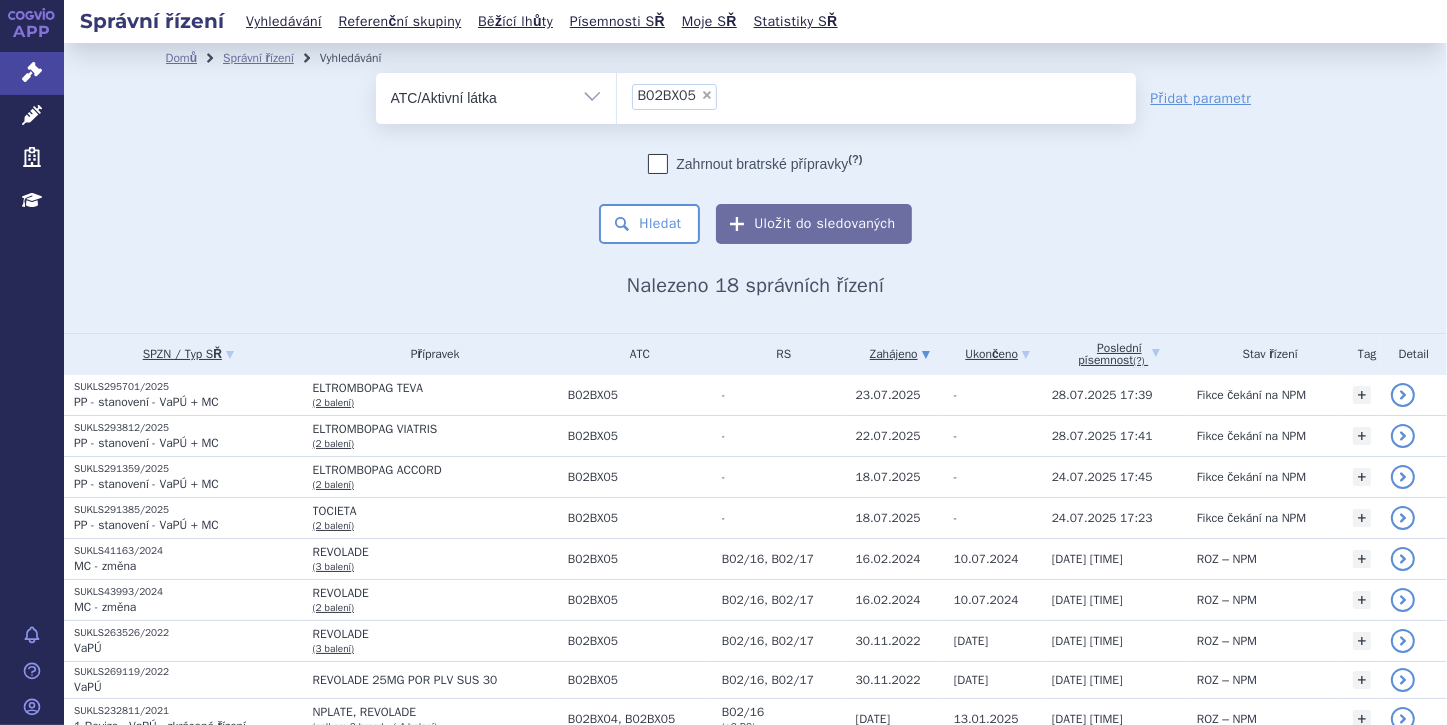 click at bounding box center [658, 164] 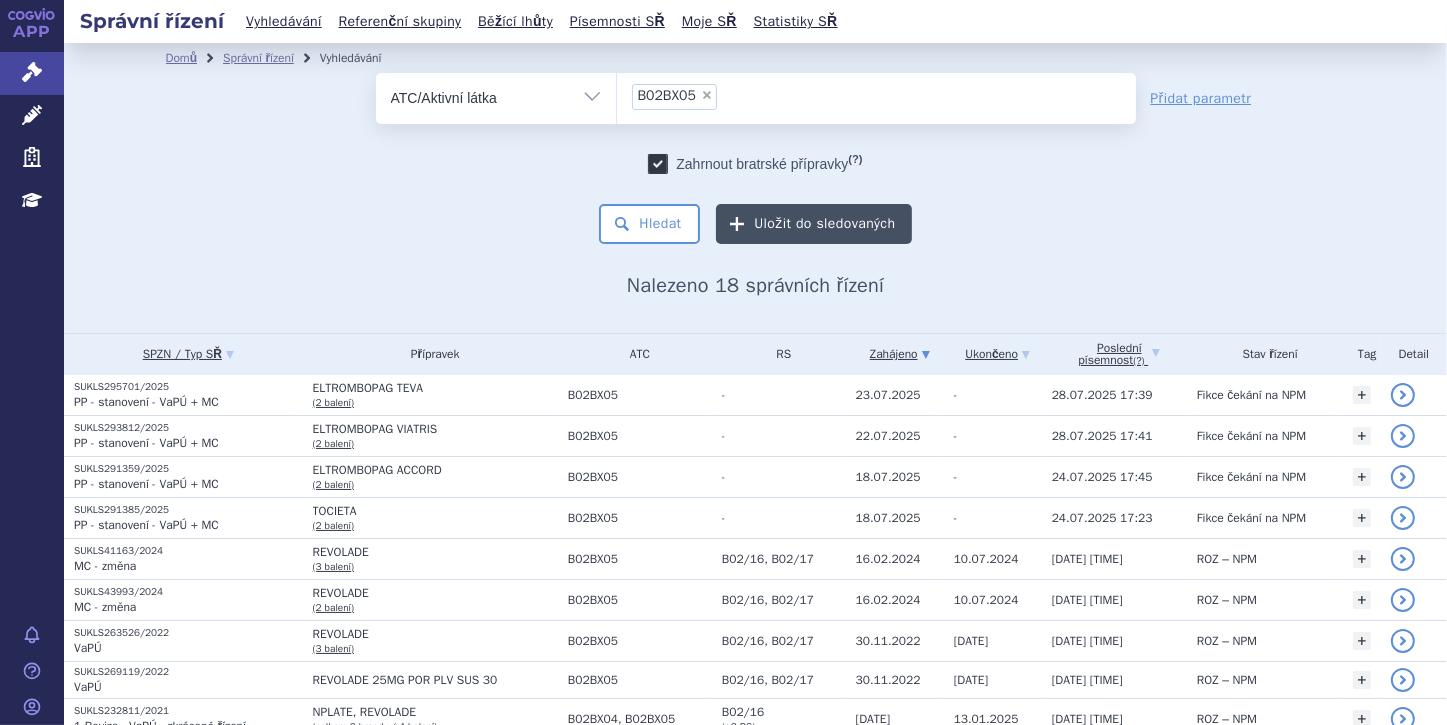 click on "Uložit do sledovaných" at bounding box center (813, 224) 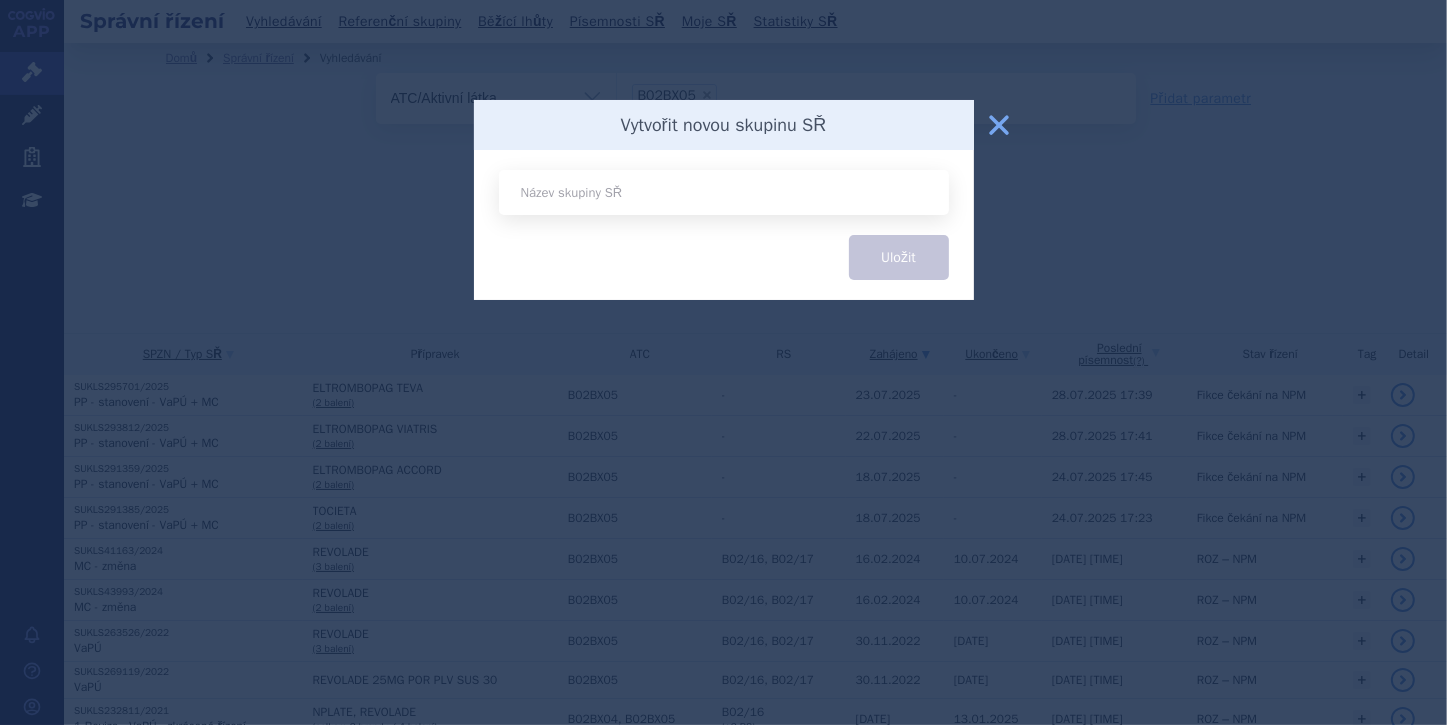 click at bounding box center [724, 192] 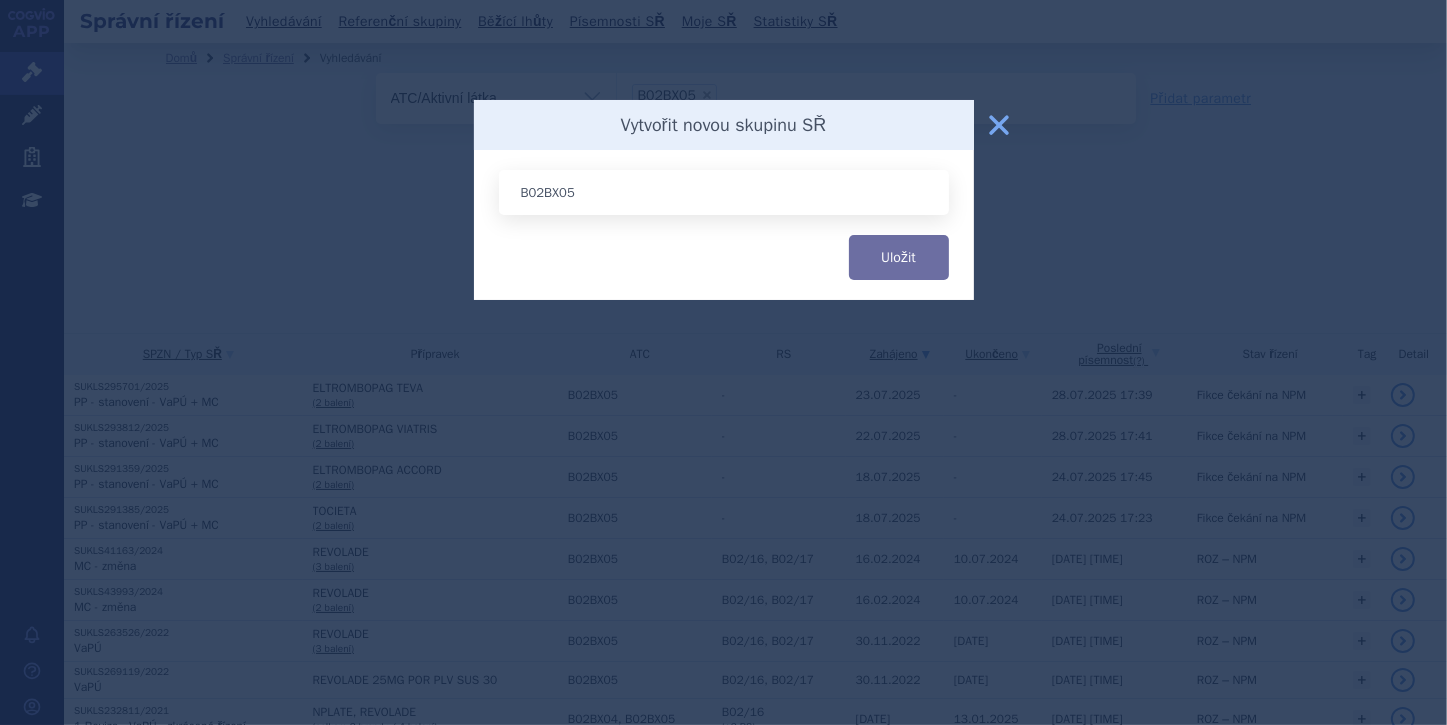 click on "B02BX05" at bounding box center (724, 192) 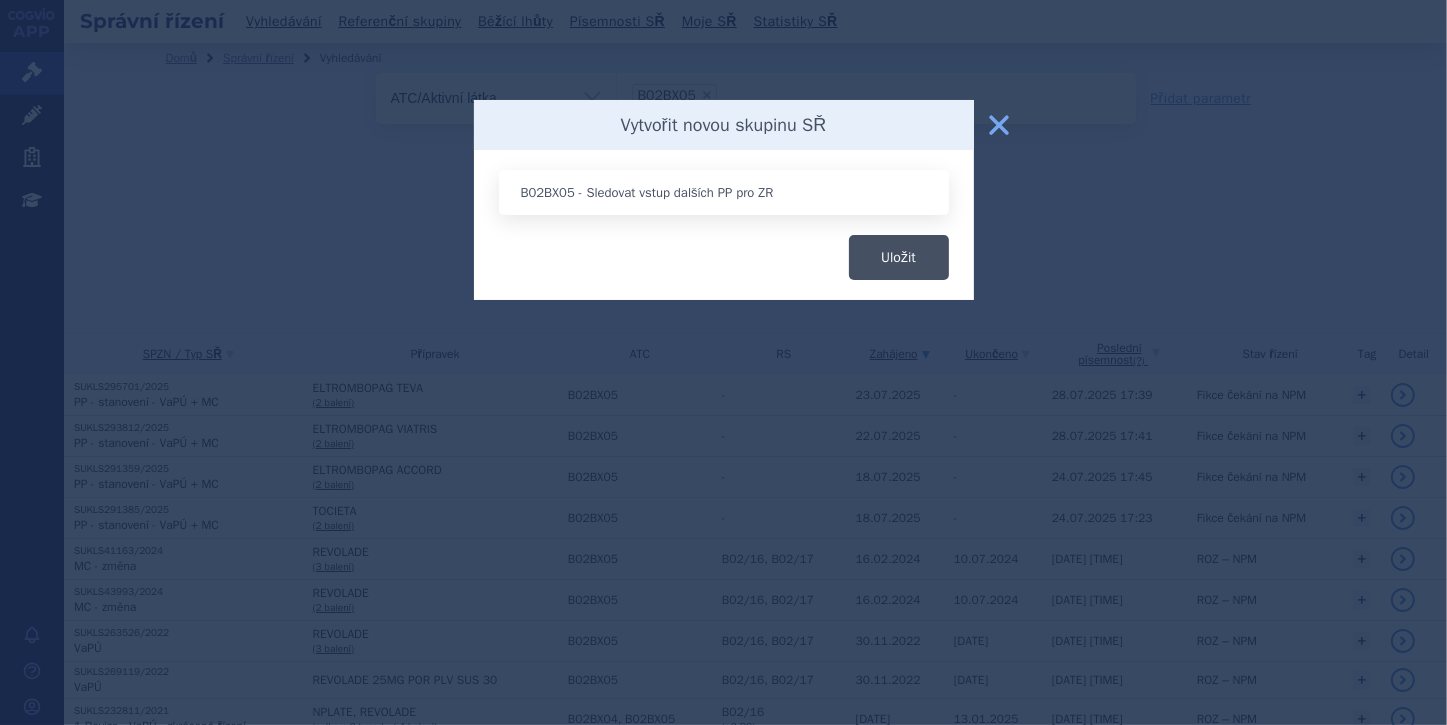 type on "B02BX05 - Sledovat vstup dalších PP pro ZR" 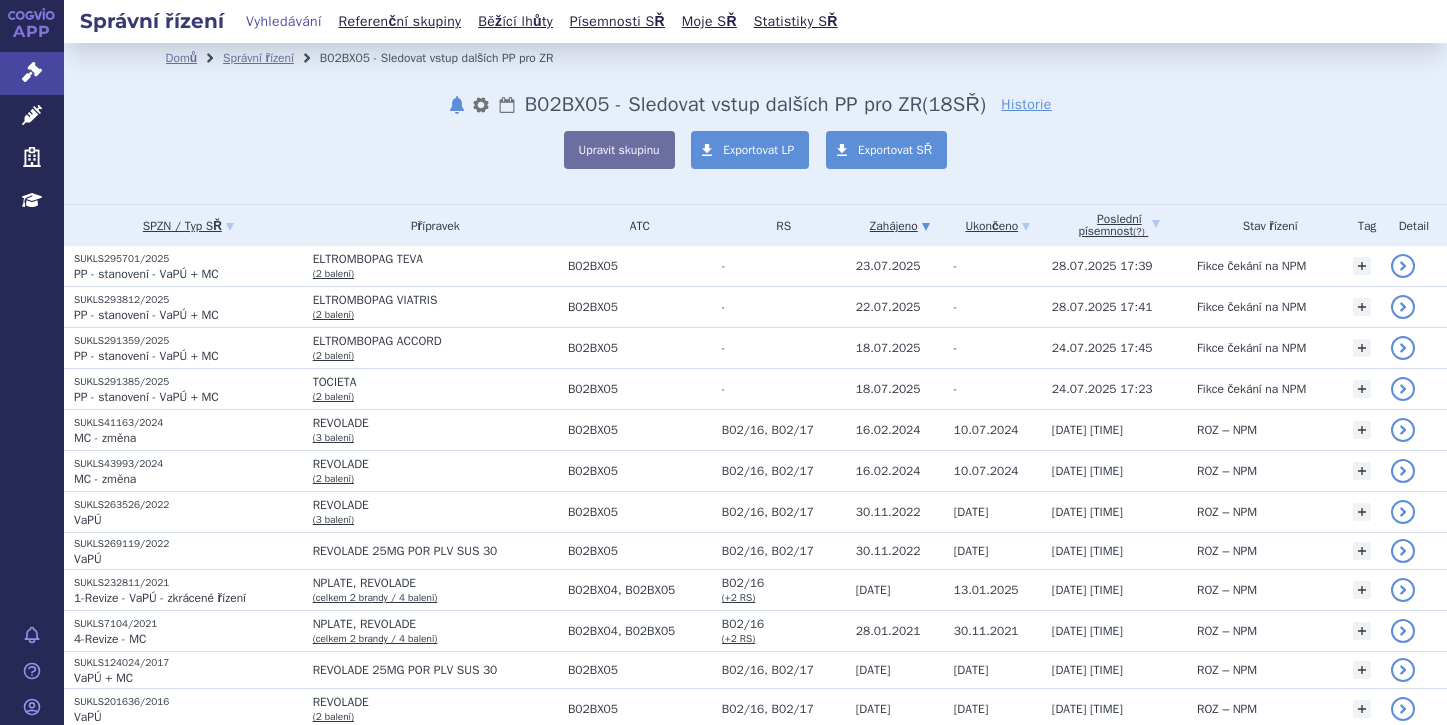 scroll, scrollTop: 0, scrollLeft: 0, axis: both 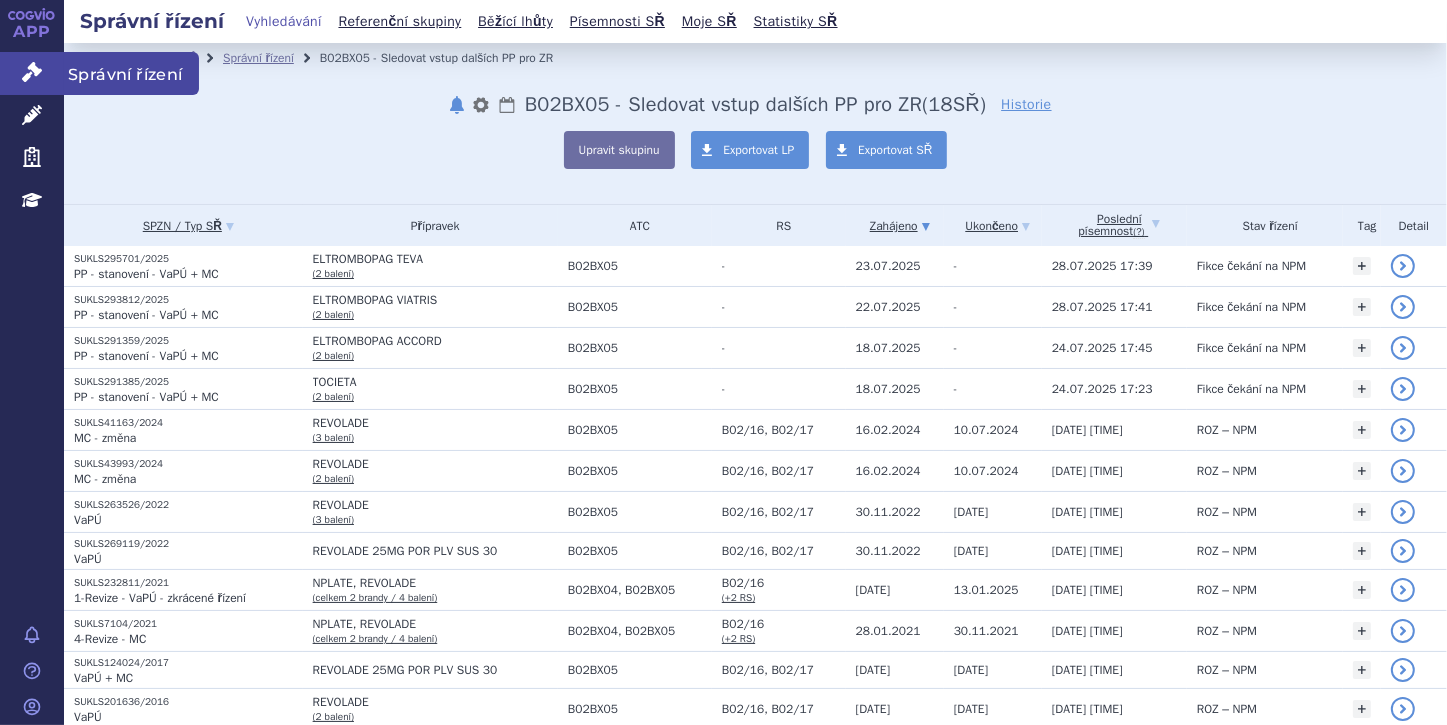 click 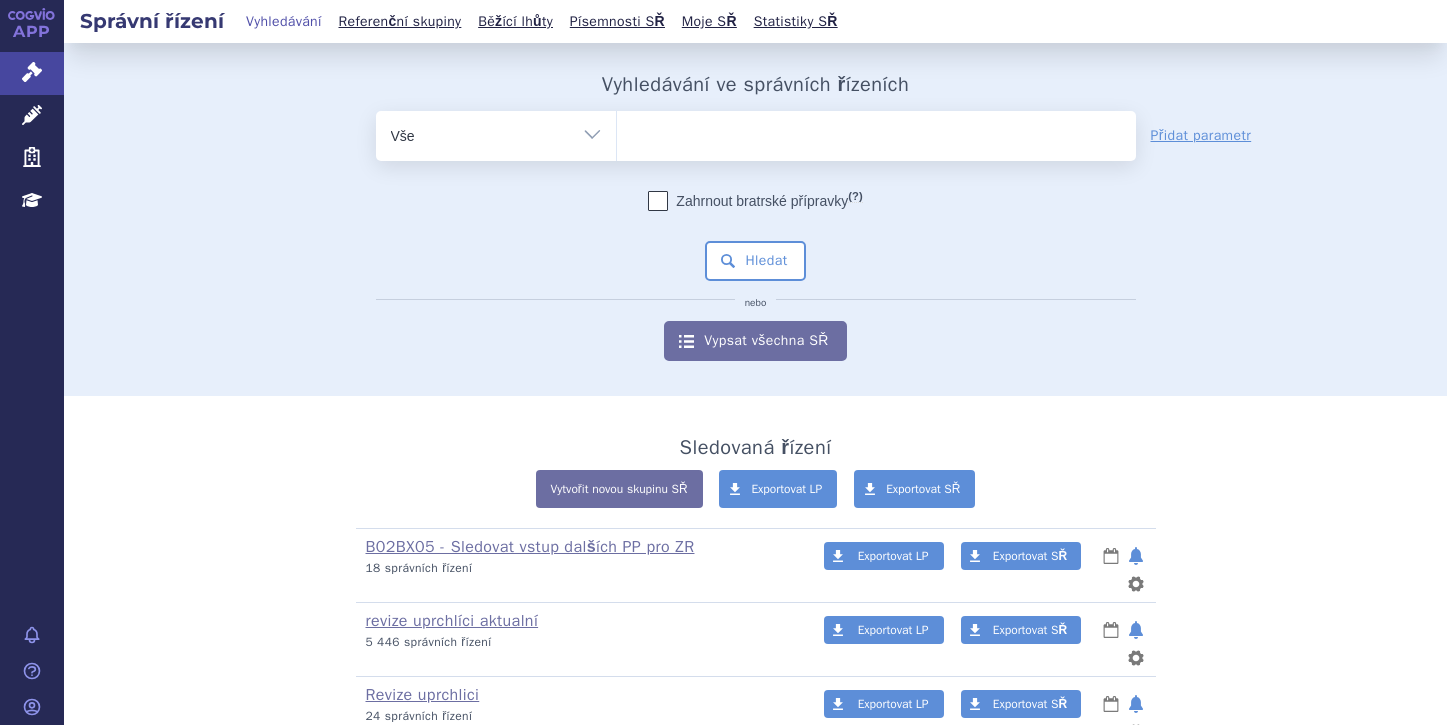 scroll, scrollTop: 0, scrollLeft: 0, axis: both 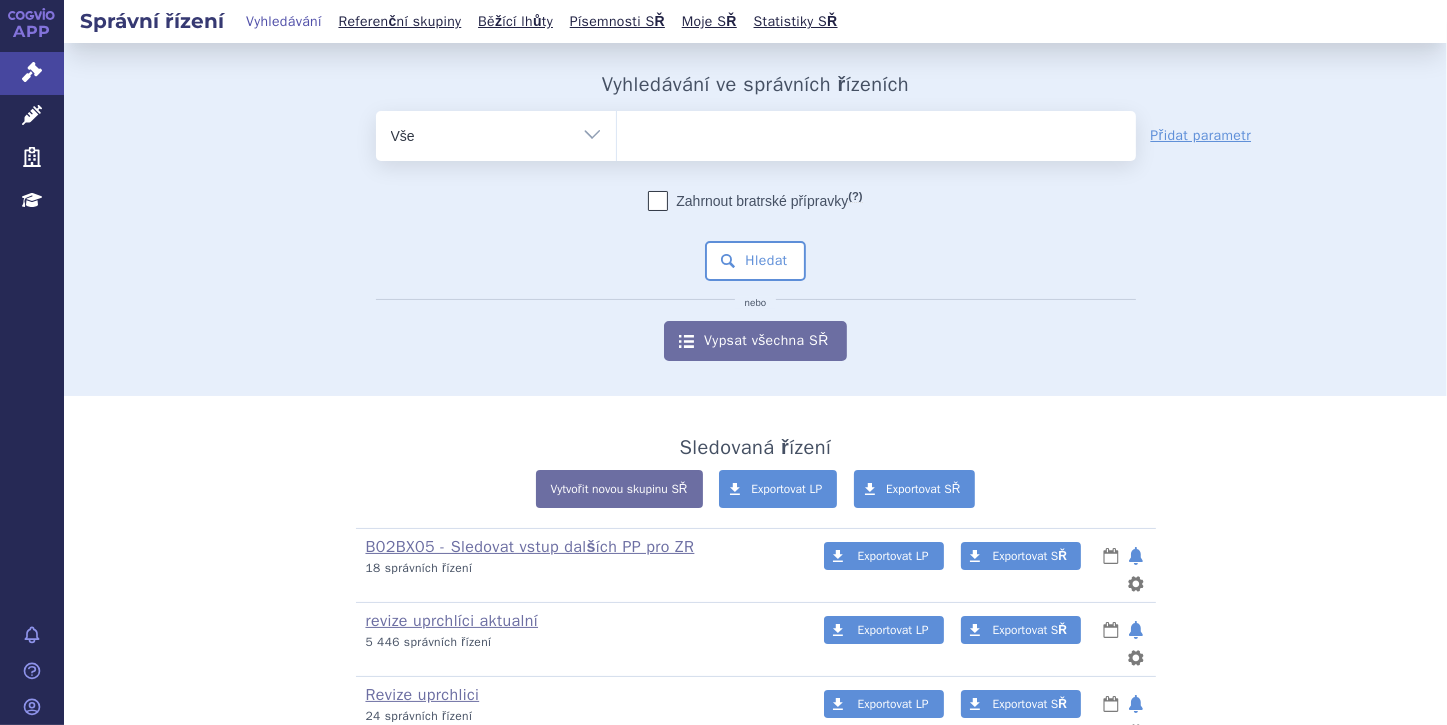 click on "Vše
Spisová značka
Typ SŘ
Přípravek/SUKL kód
Účastník/Držitel" at bounding box center (496, 133) 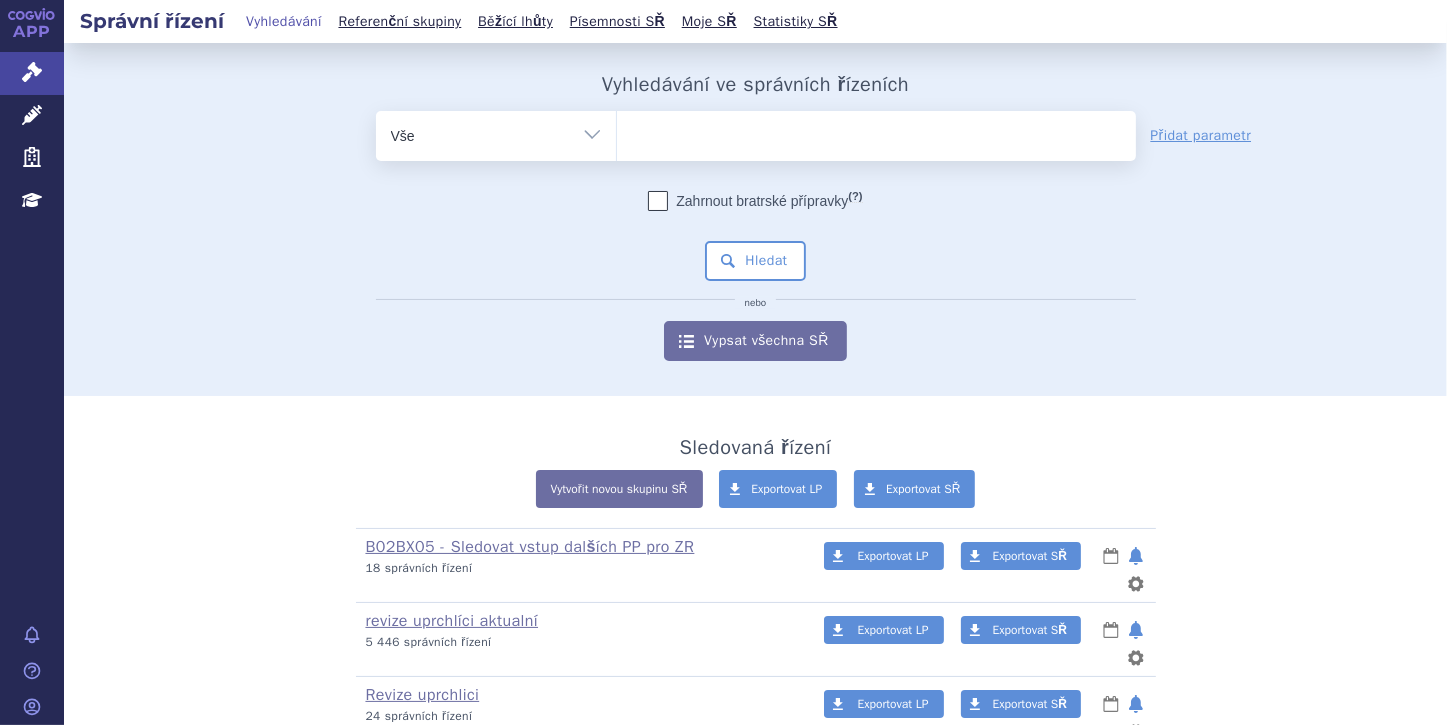 select on "filter-file-number" 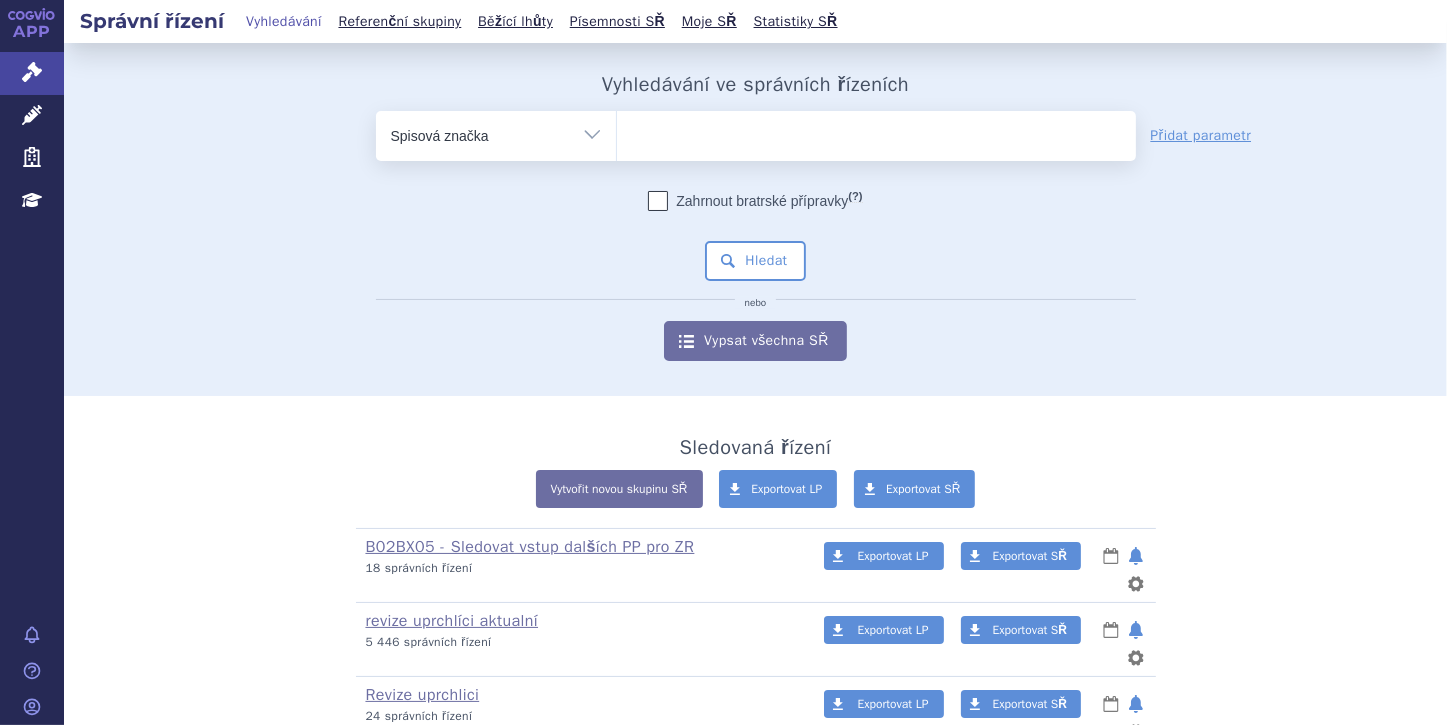 click on "Vše
Spisová značka
Typ SŘ
Přípravek/SUKL kód
Účastník/Držitel" at bounding box center [496, 133] 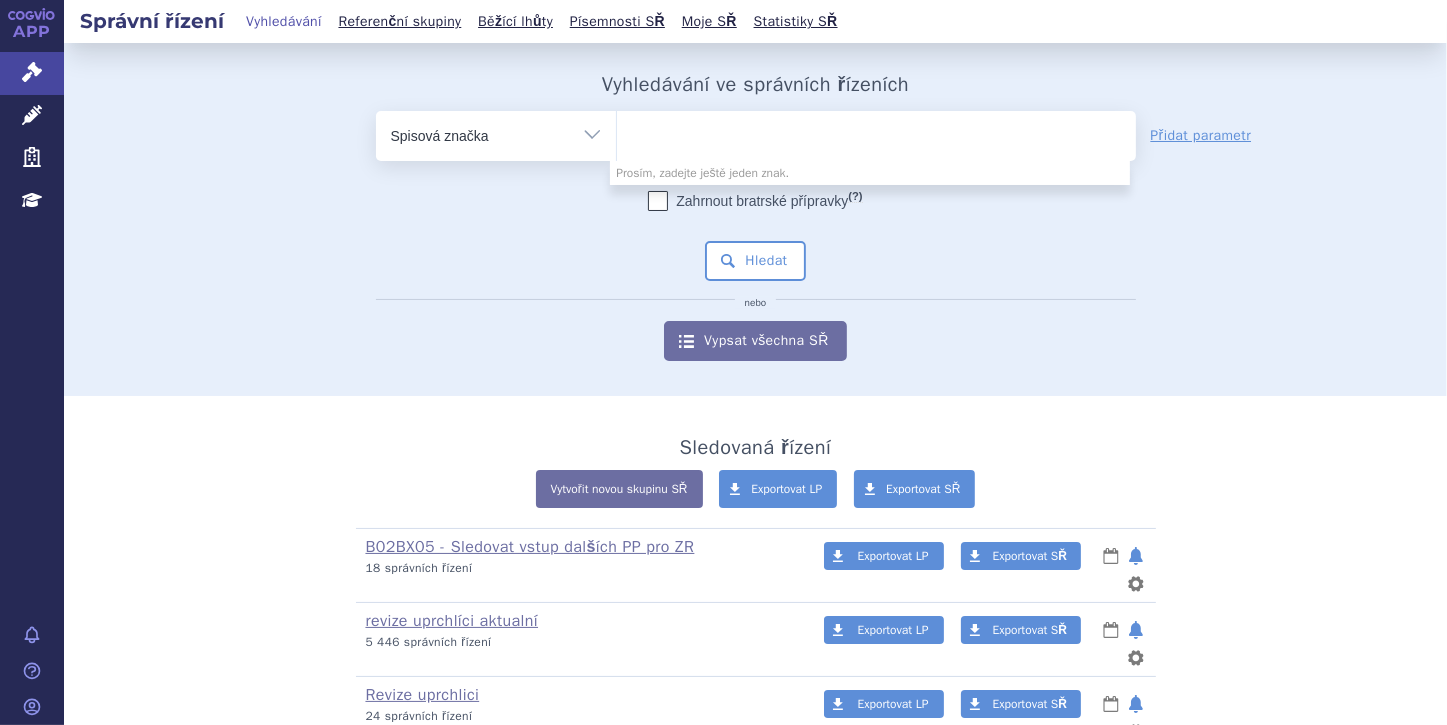 paste on "SUKLS138513/2024 L" 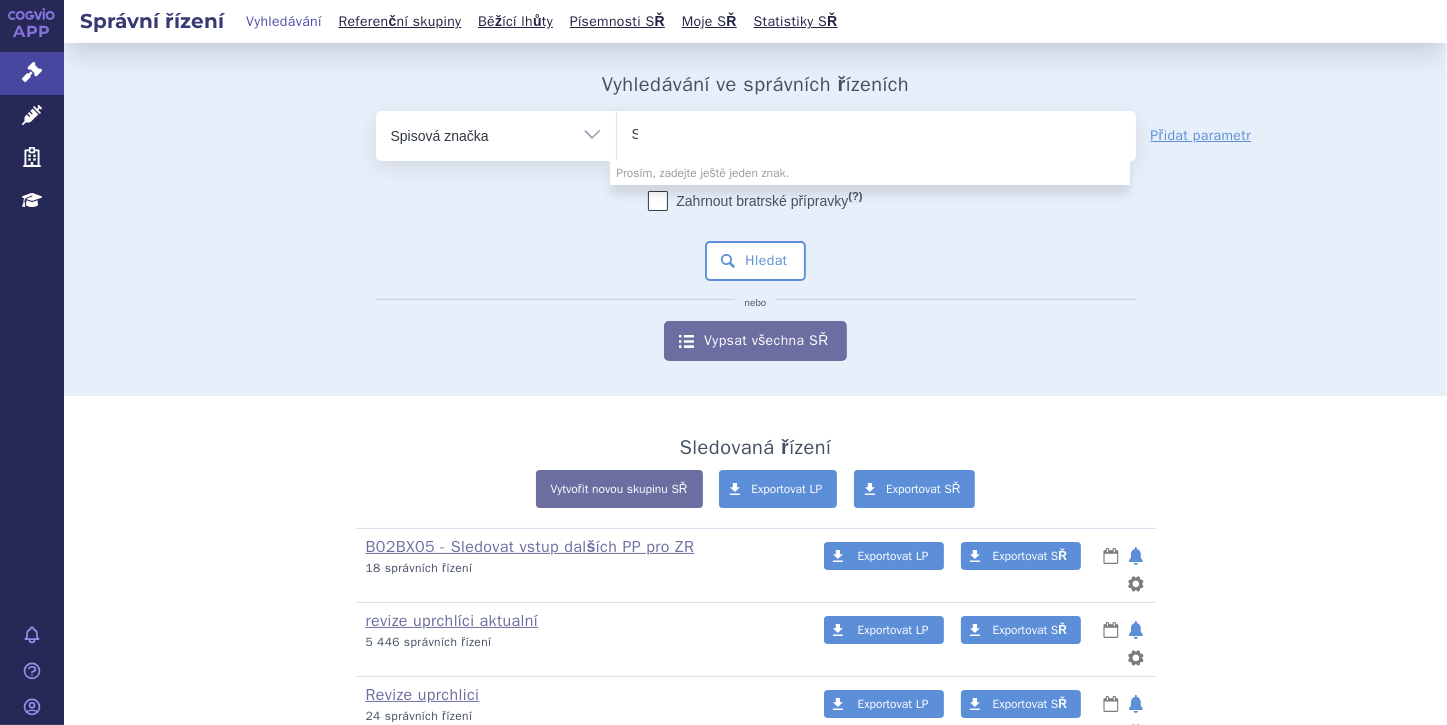type 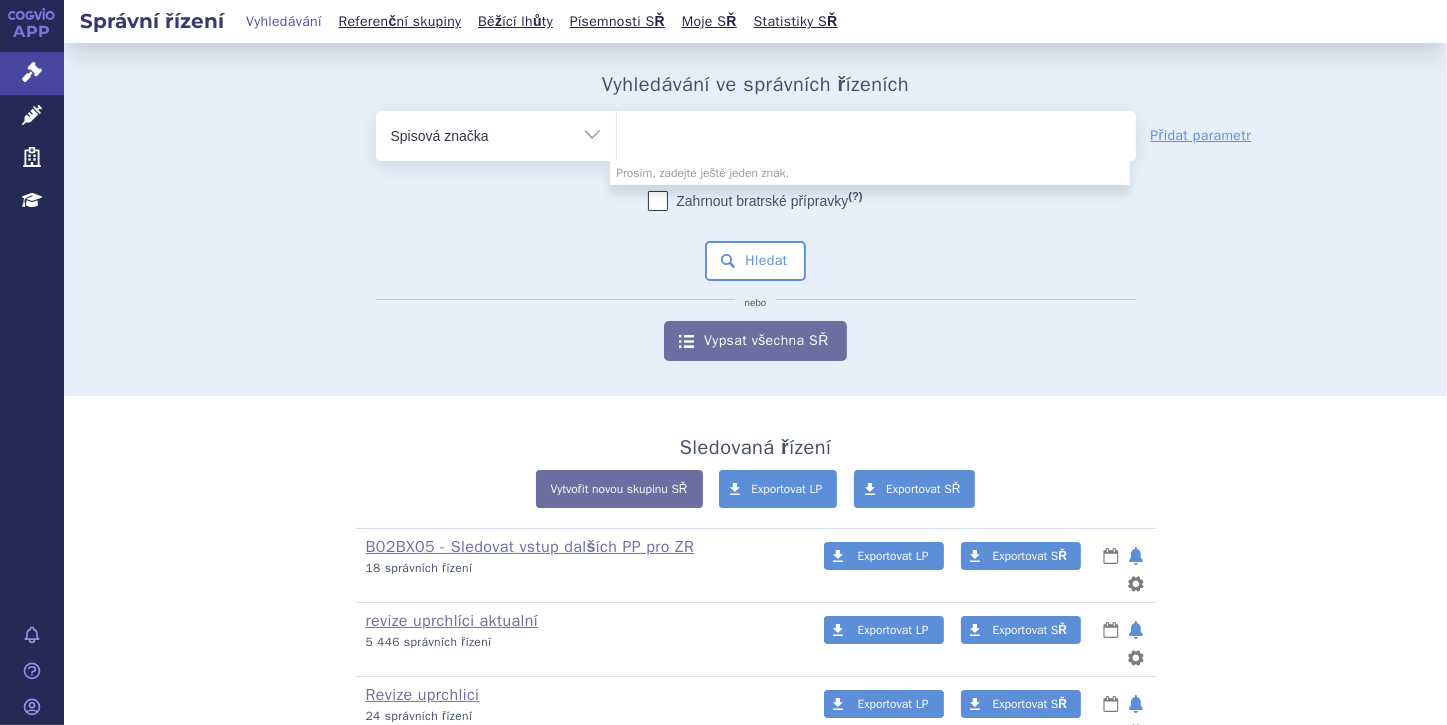select on "SUKLS138513/2024 L" 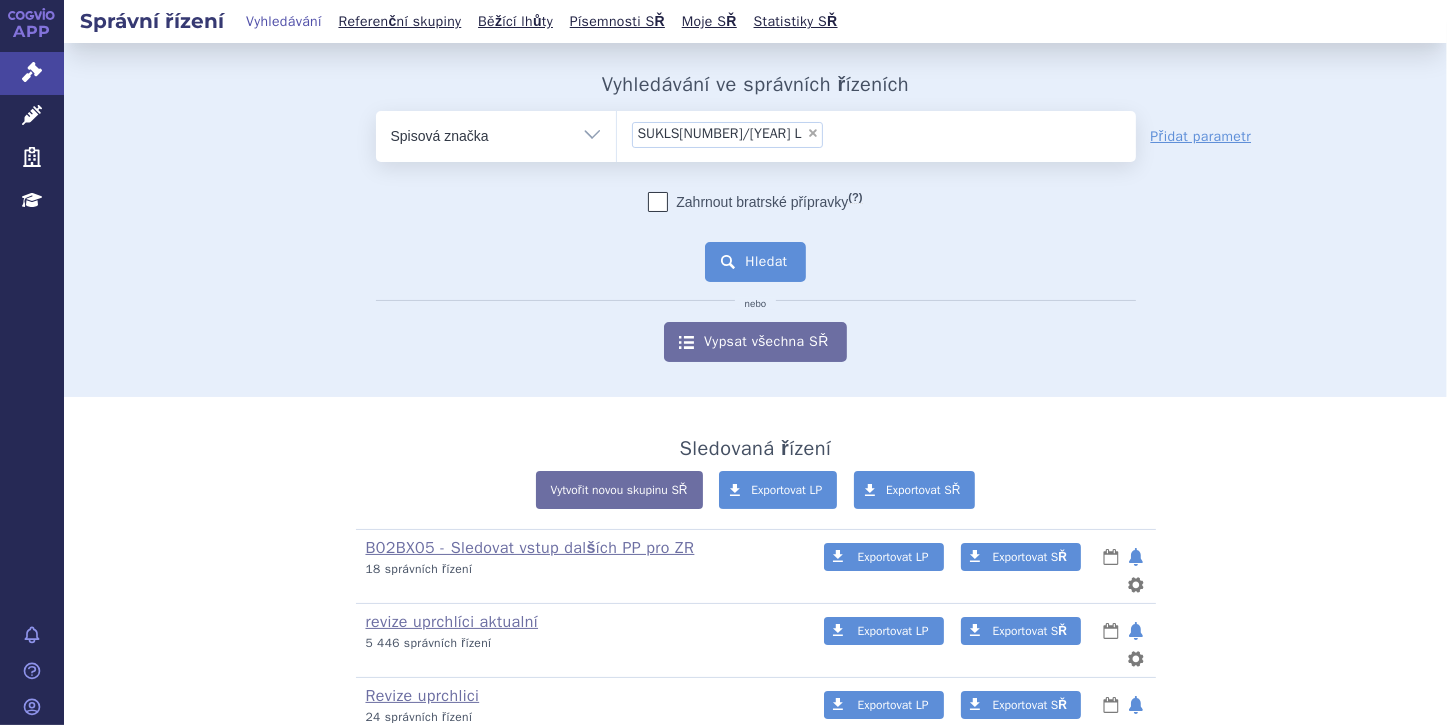 click on "Hledat" at bounding box center [755, 262] 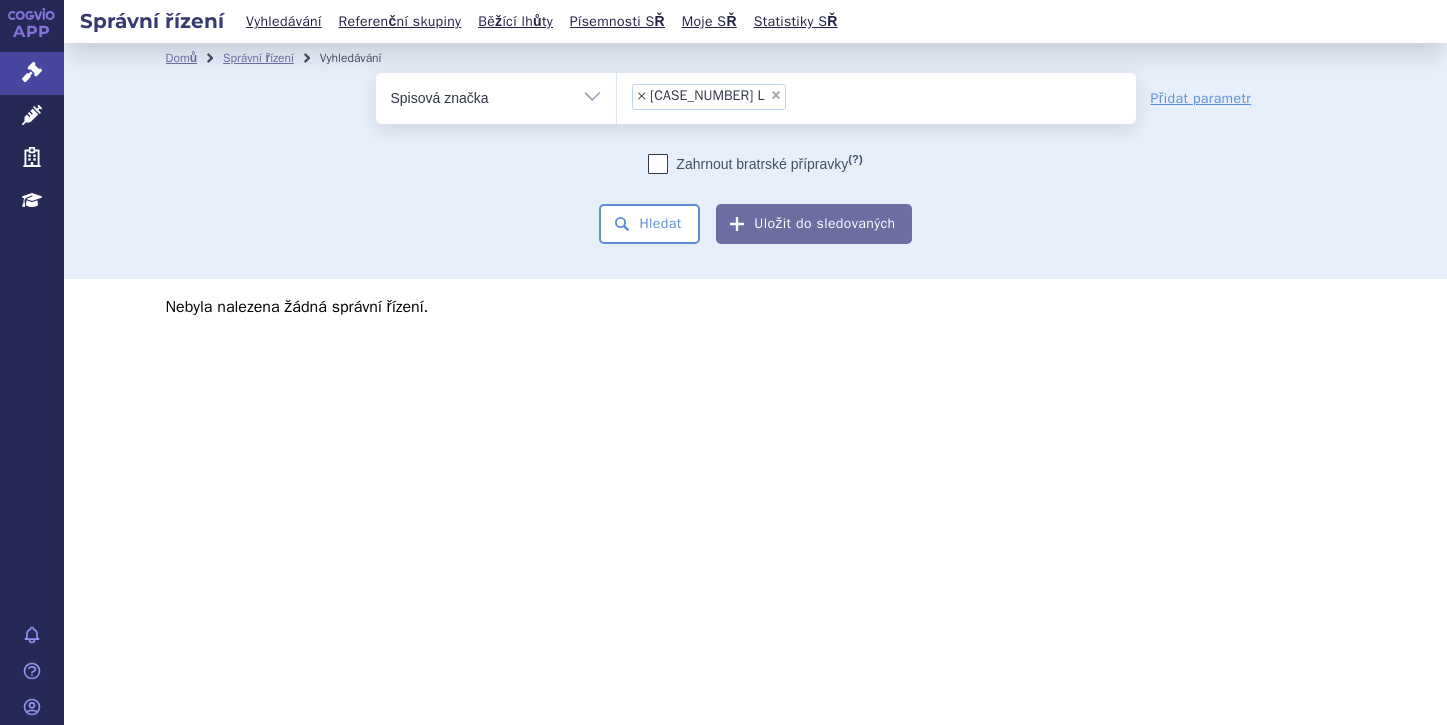scroll, scrollTop: 0, scrollLeft: 0, axis: both 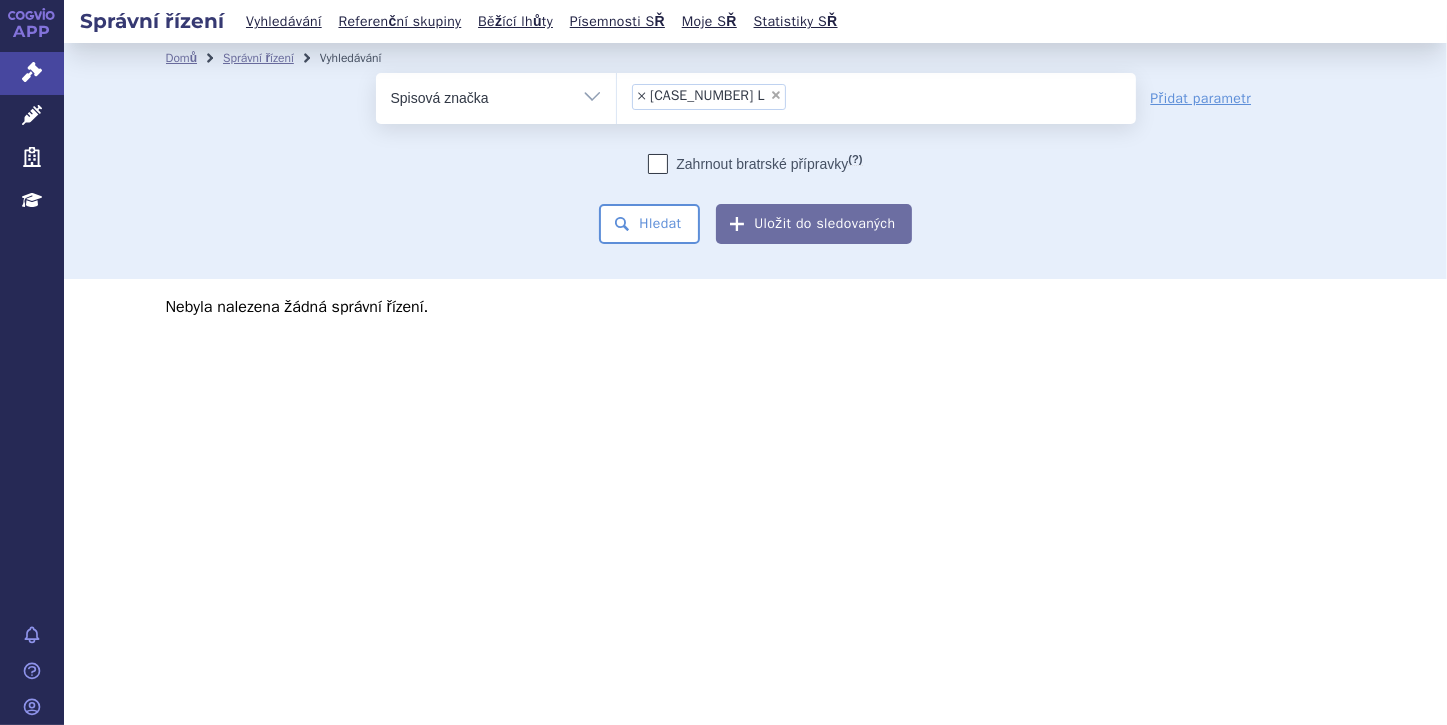 click on "×" at bounding box center [776, 95] 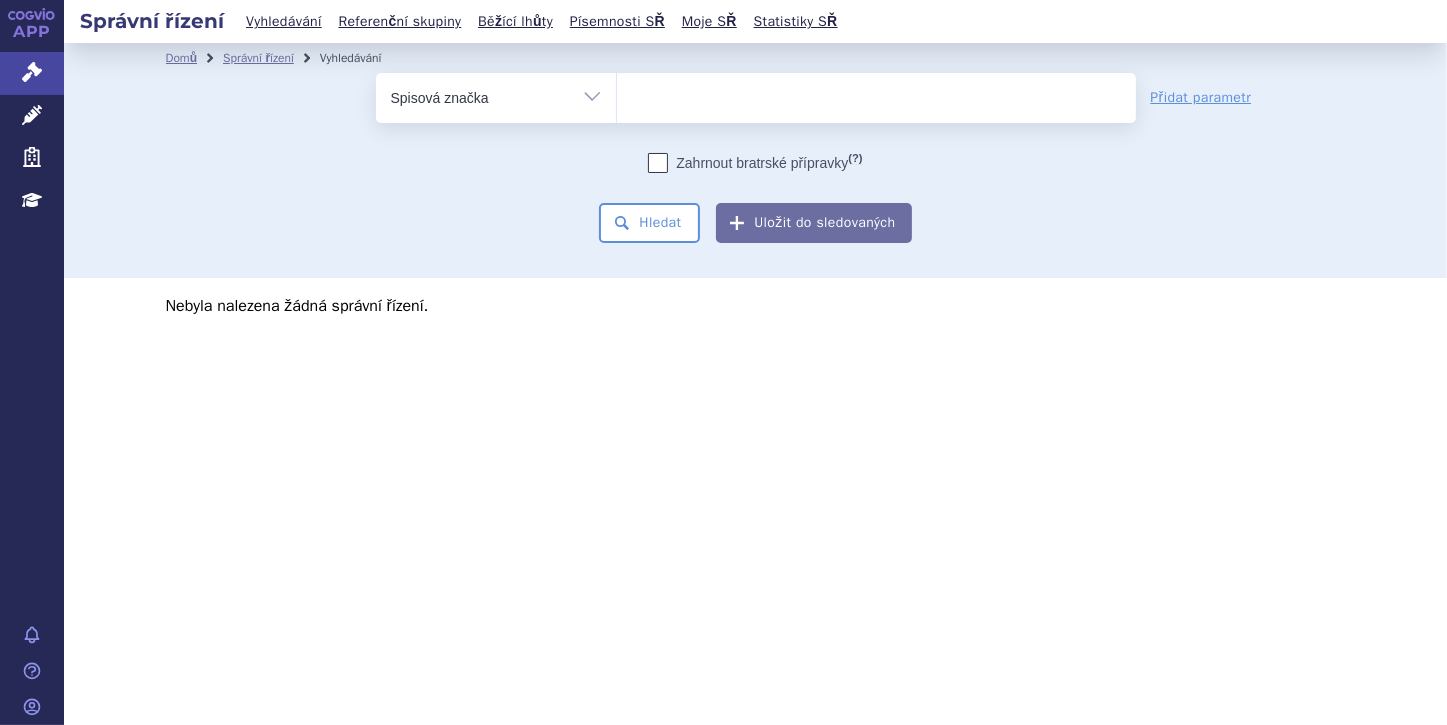 click on "Vše
Spisová značka
Typ SŘ
Přípravek/SUKL kód
Účastník/Držitel" at bounding box center [496, 95] 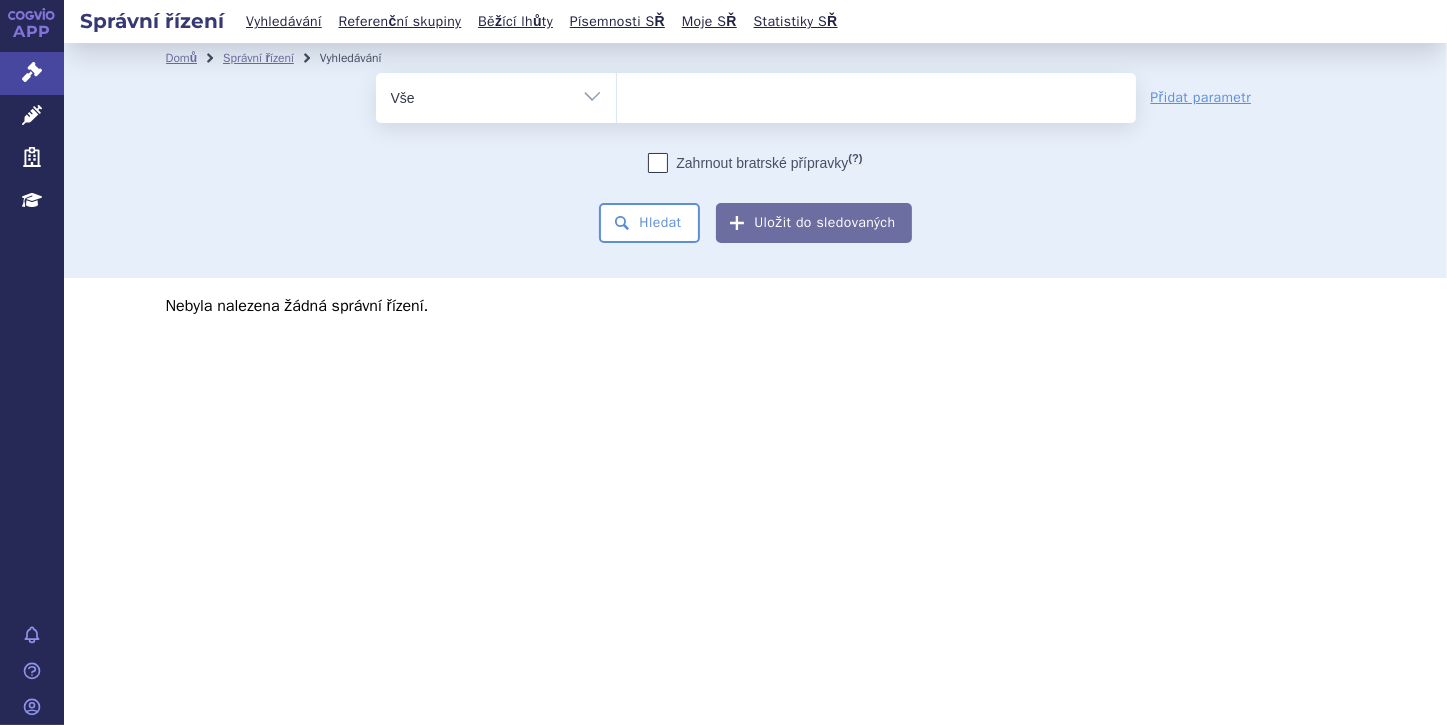 click on "Vše
Spisová značka
Typ SŘ
Přípravek/SUKL kód
Účastník/Držitel" at bounding box center (496, 95) 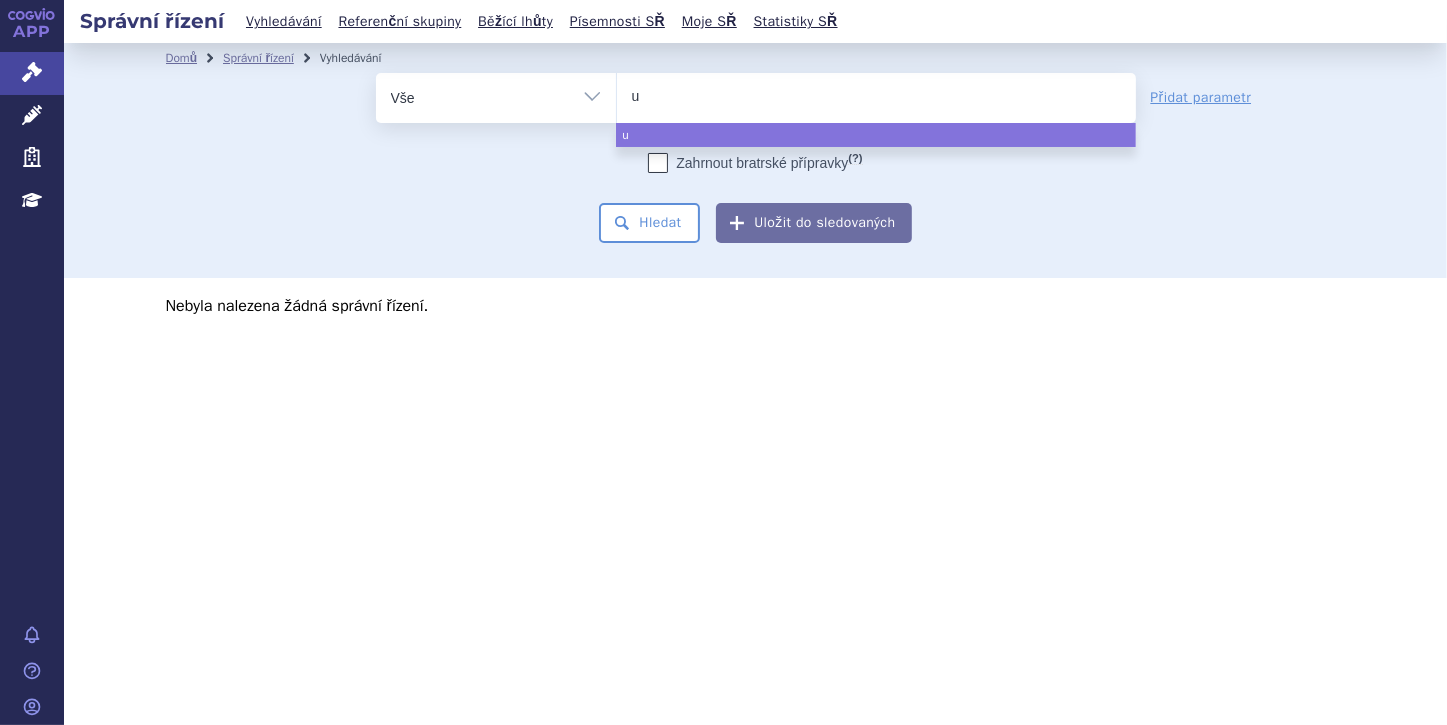 type on "up" 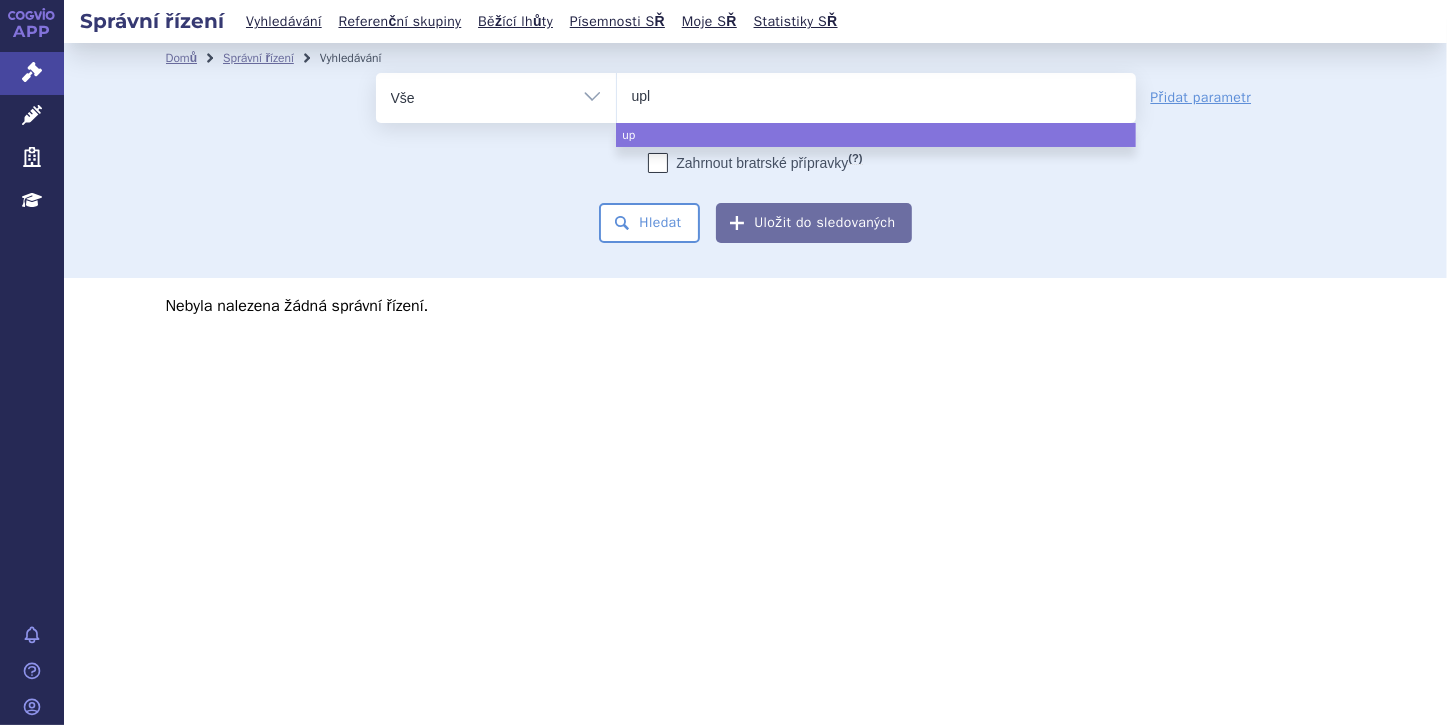 type on "upli" 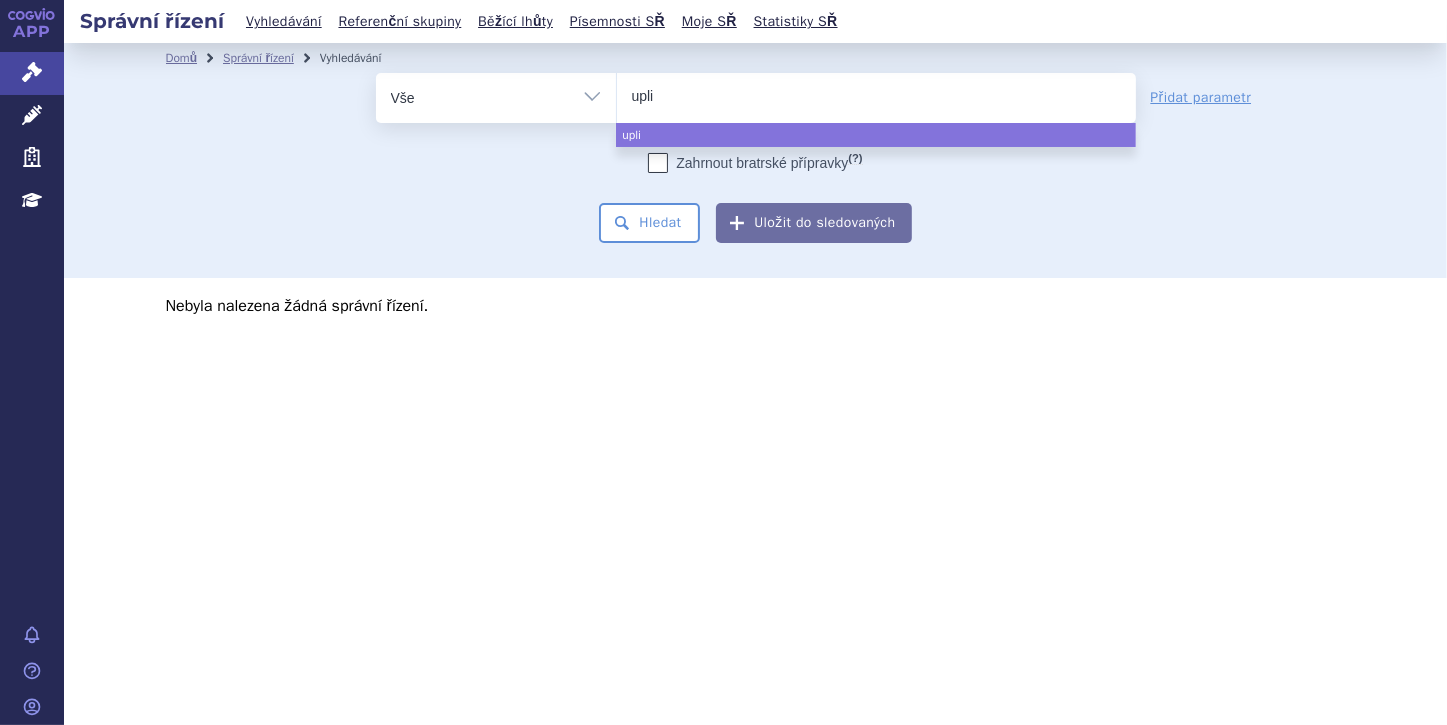 type on "upliz" 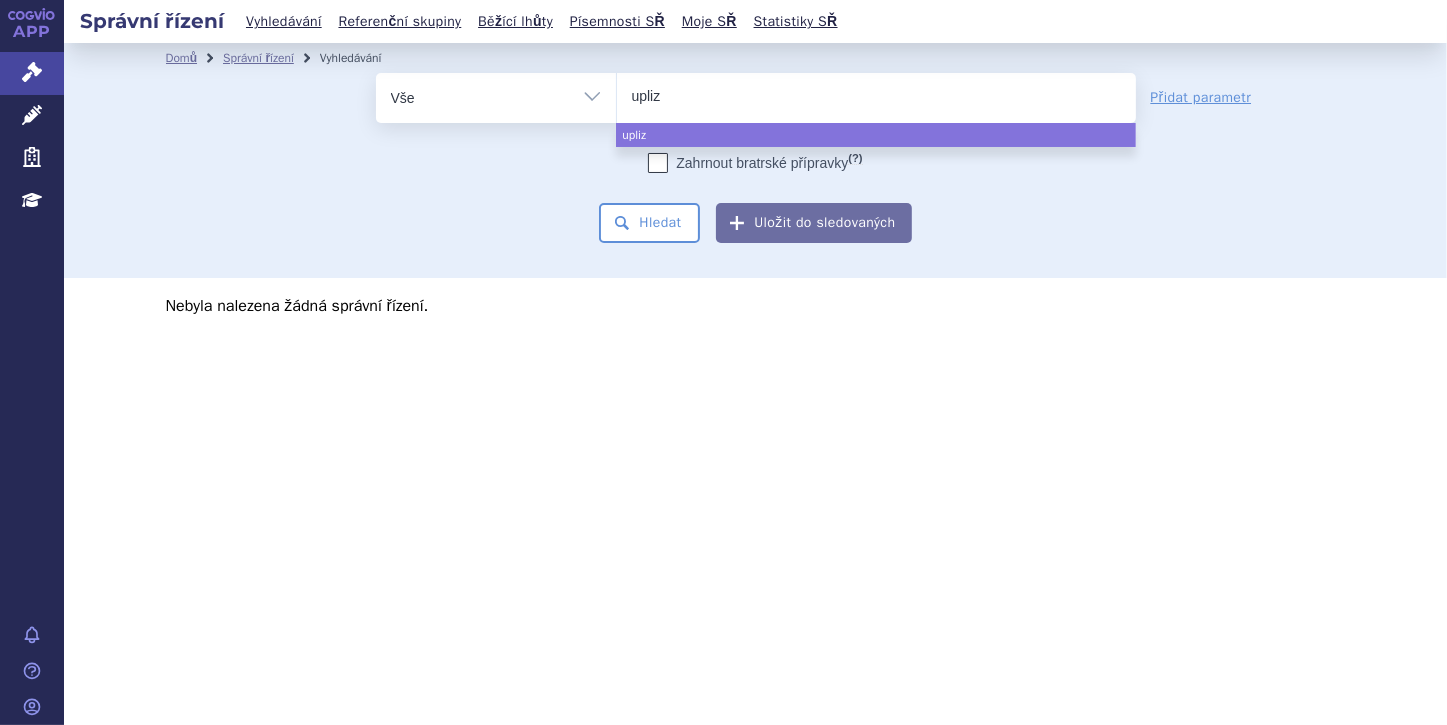 type on "uplizn" 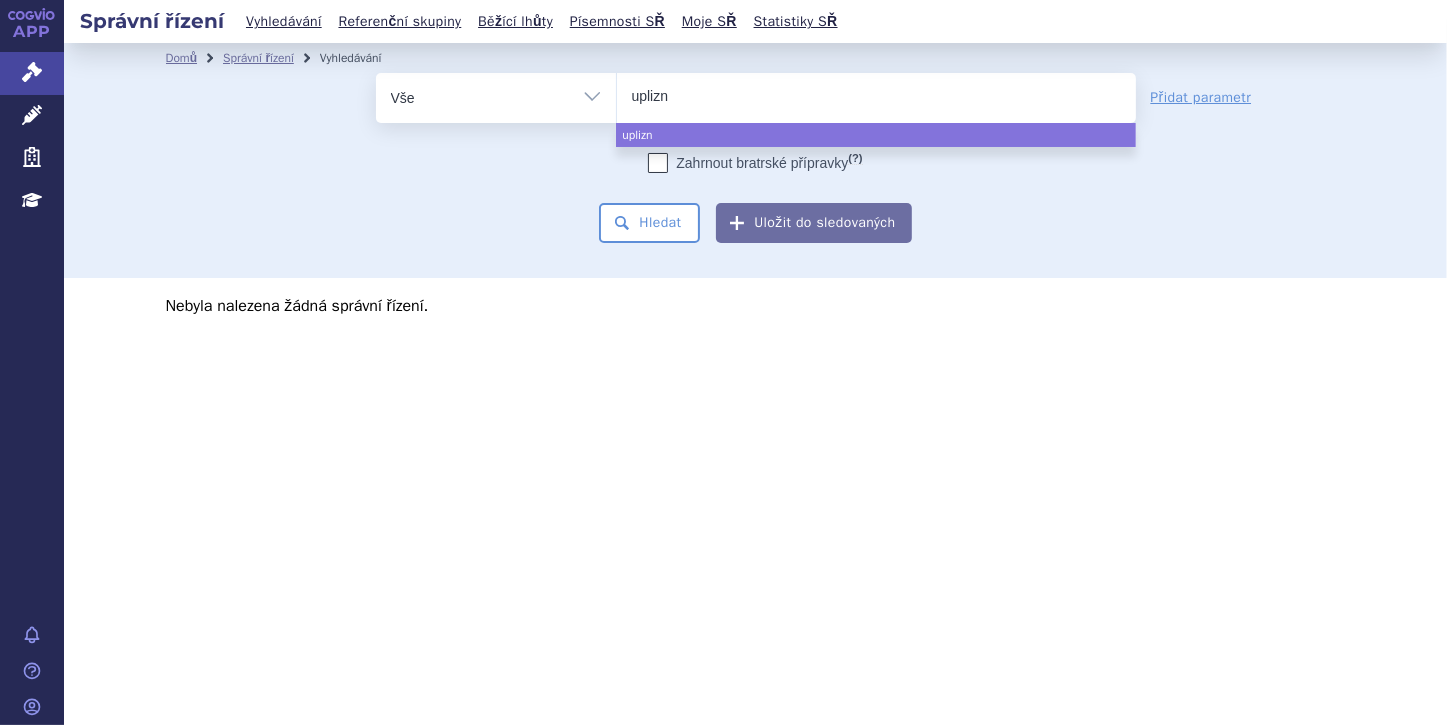 type on "uplizna" 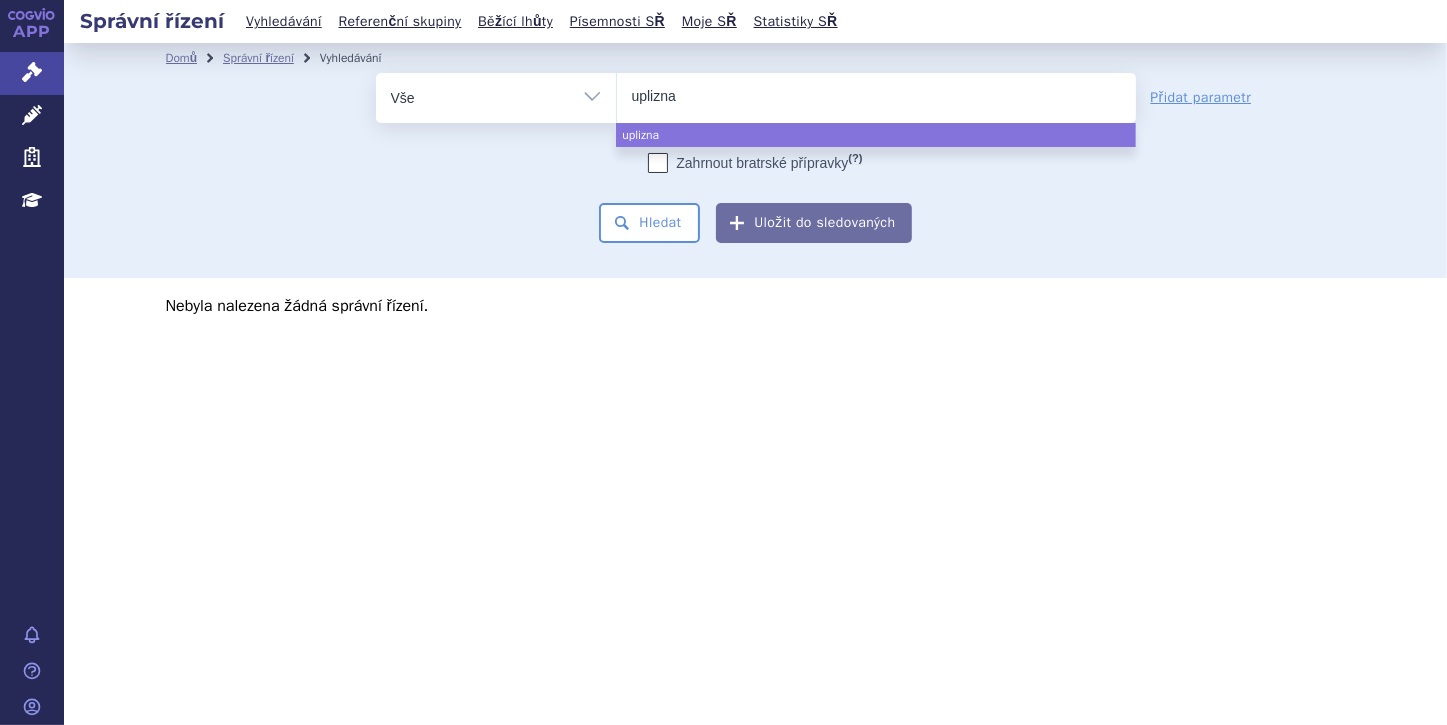 select on "uplizna" 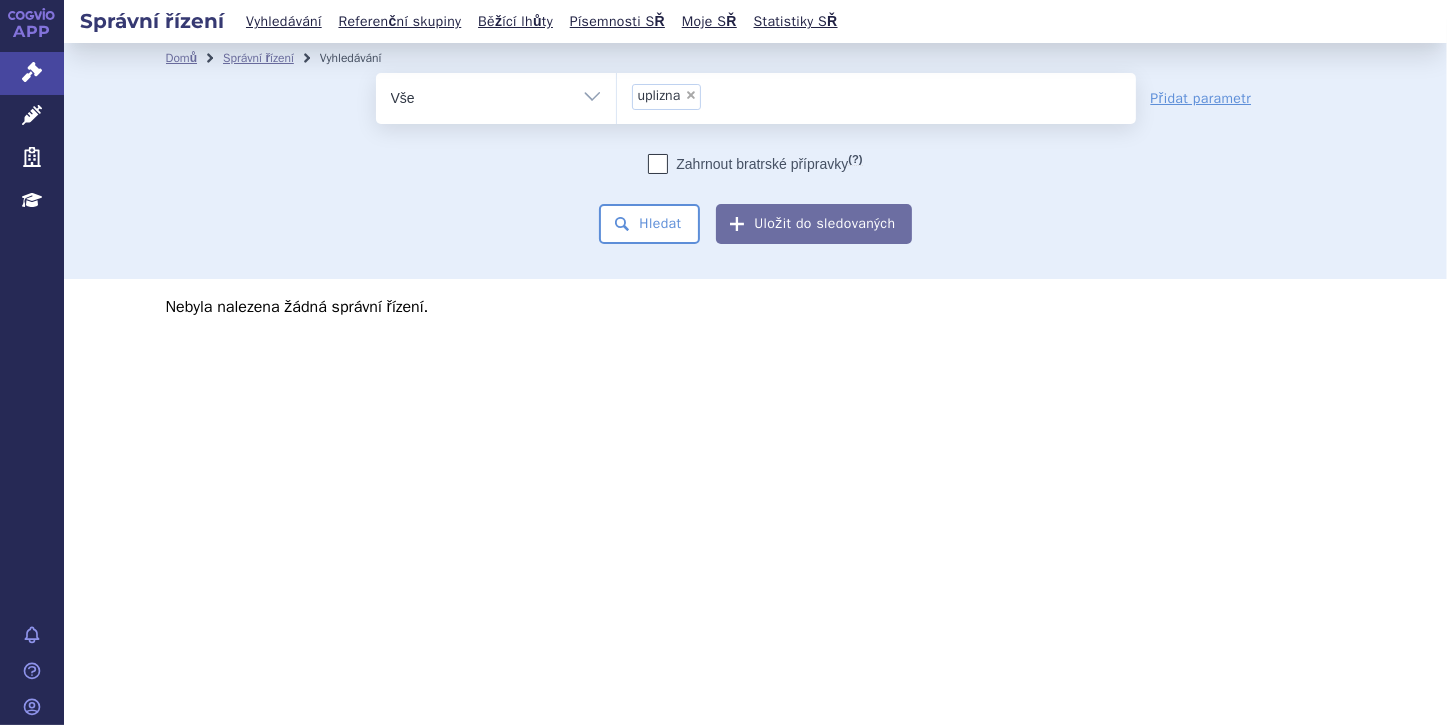 click on "Domů
Správní řízení
Vyhledávání
Vyhledávání ve správních řízeních
odstranit
Vše
uplizna ×" at bounding box center [755, 161] 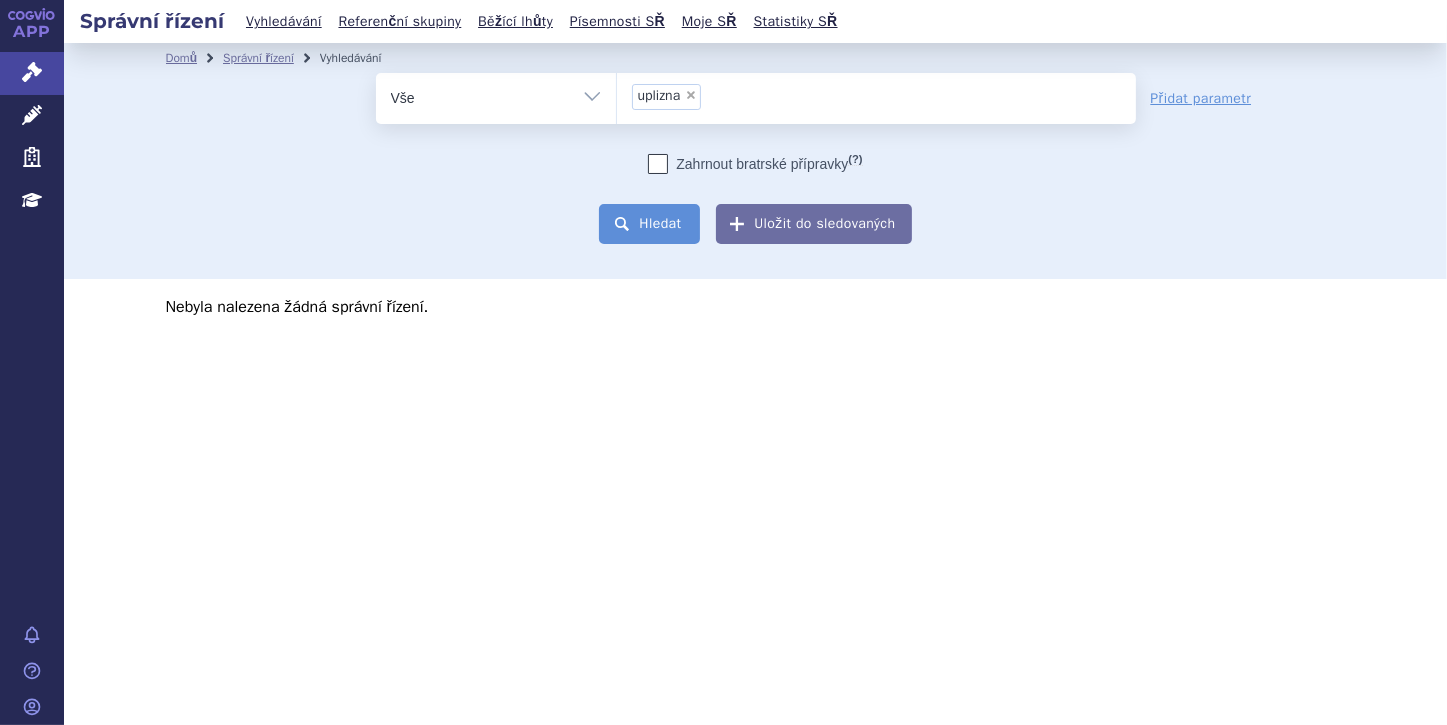 click on "Hledat" at bounding box center (649, 224) 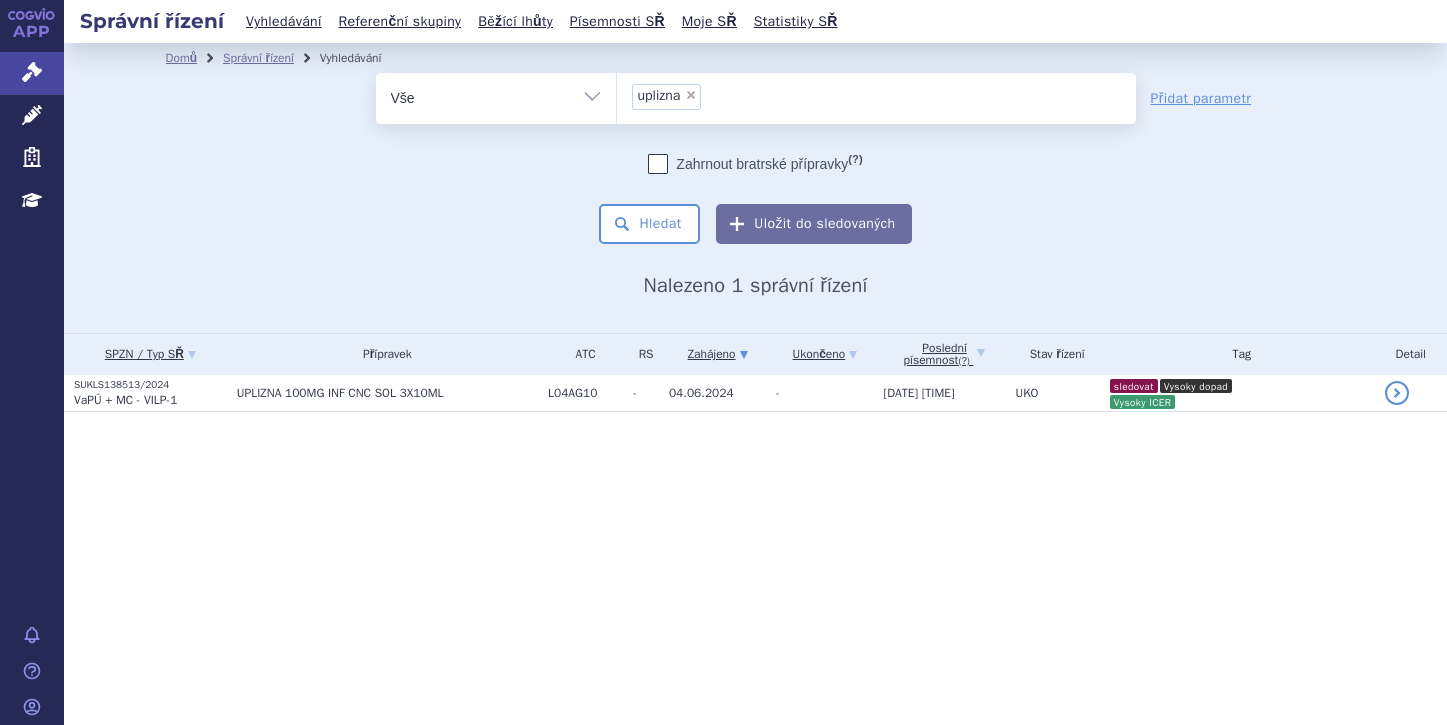 scroll, scrollTop: 0, scrollLeft: 0, axis: both 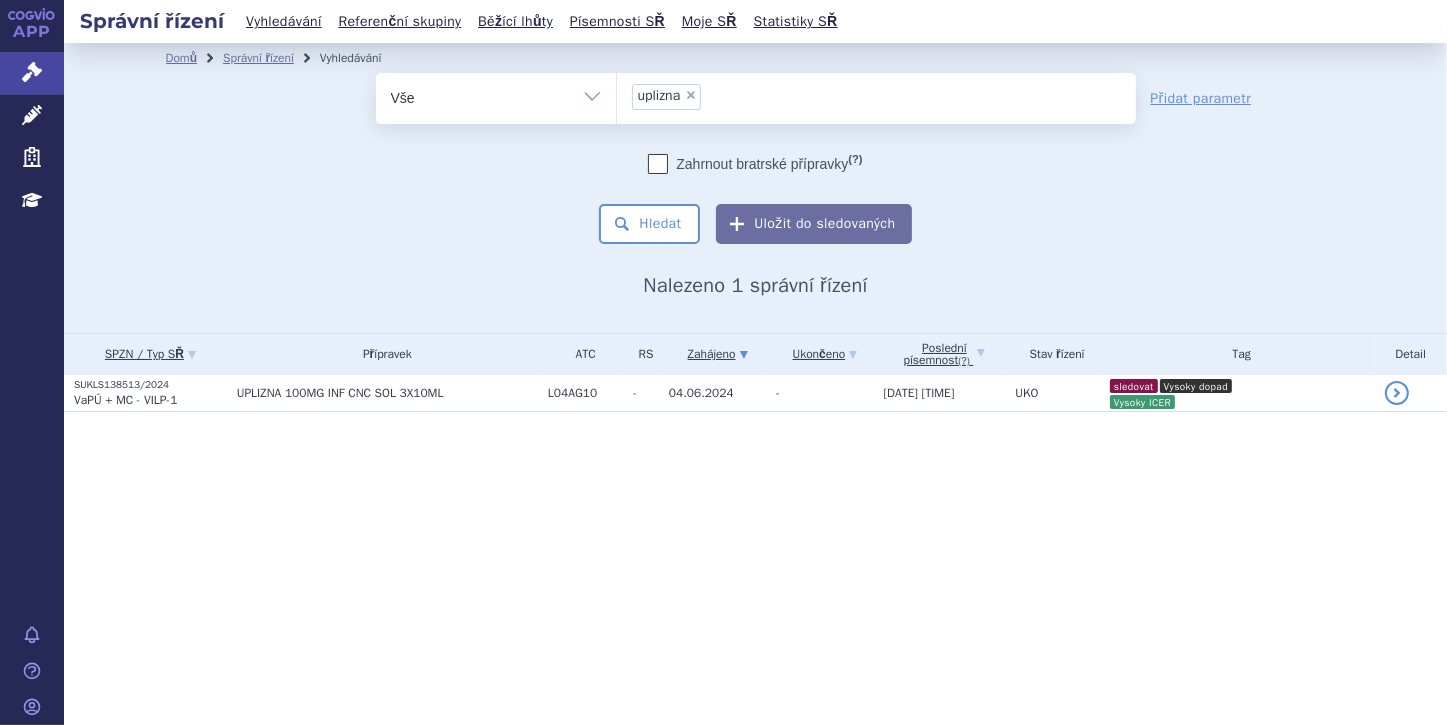 click on "×" at bounding box center (691, 95) 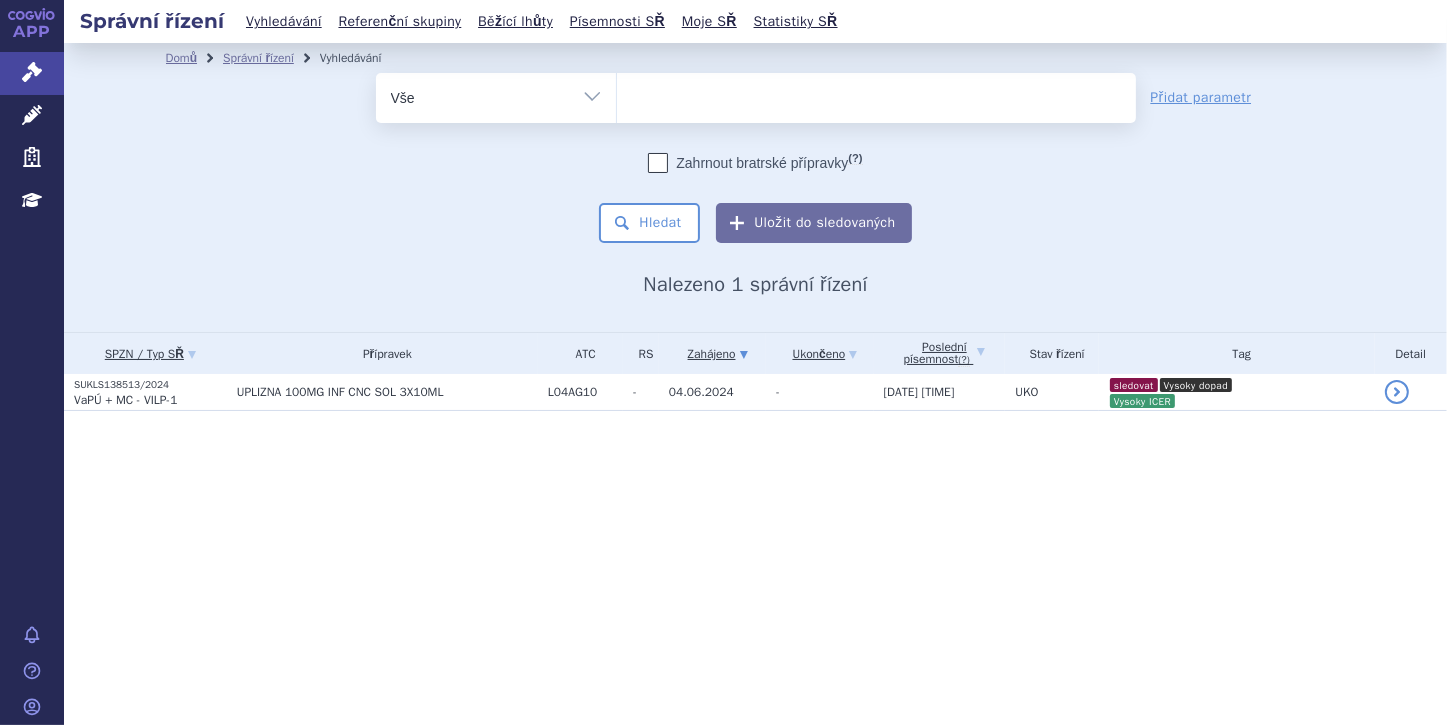 type on "IQIRVO" 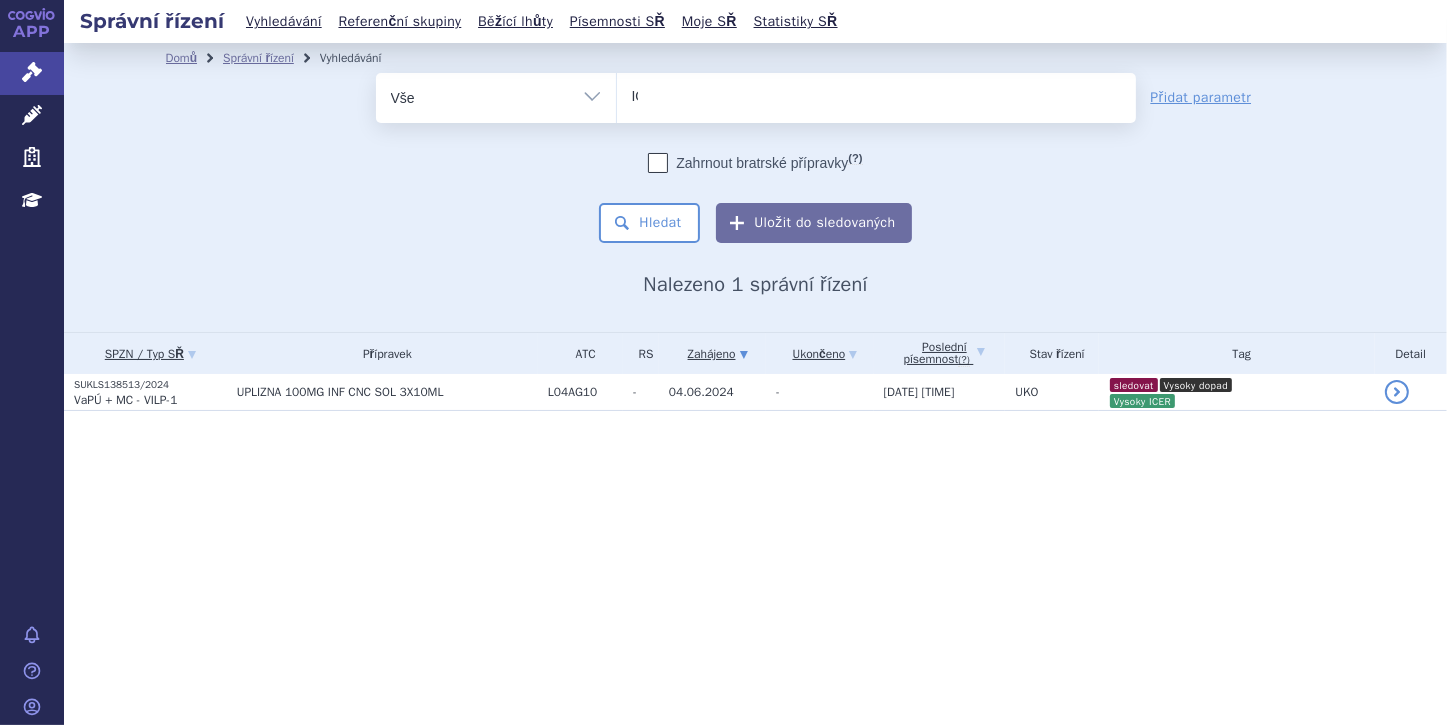 type 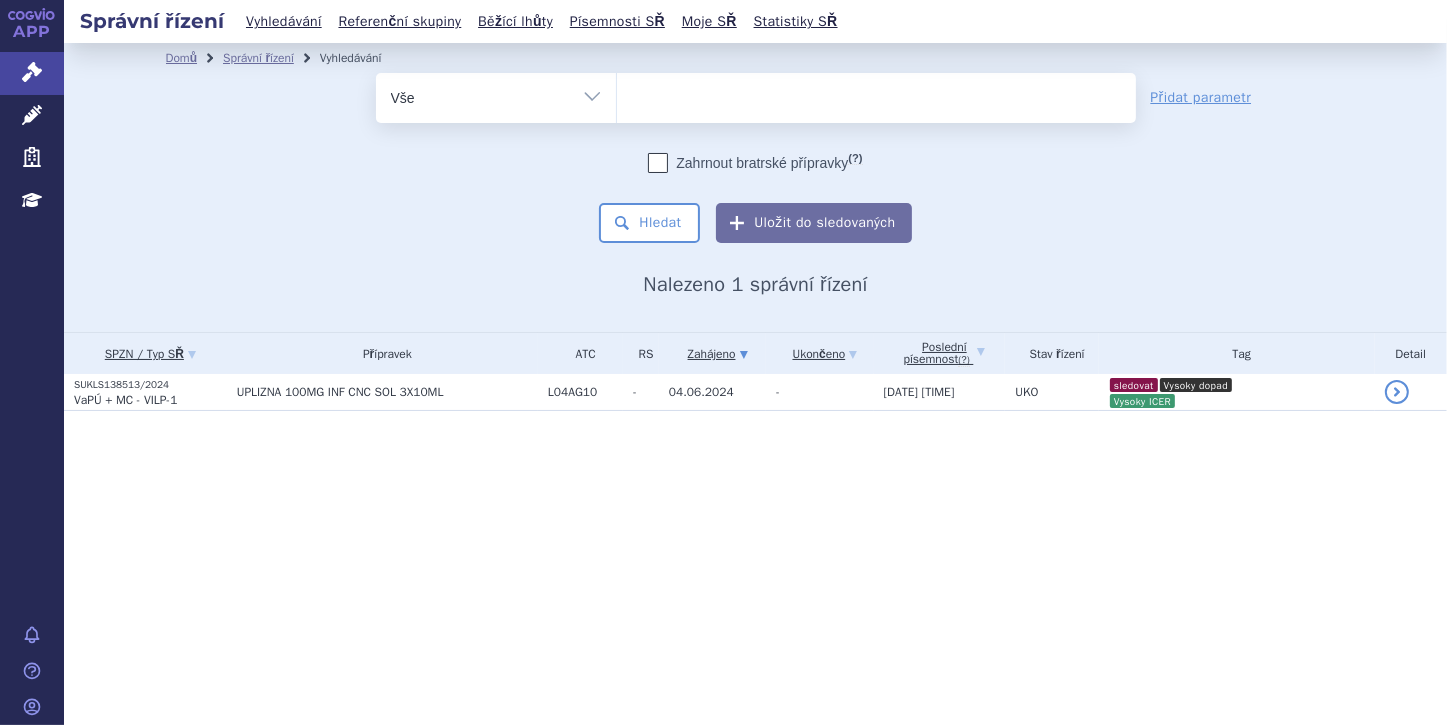 select on "IQIRVO" 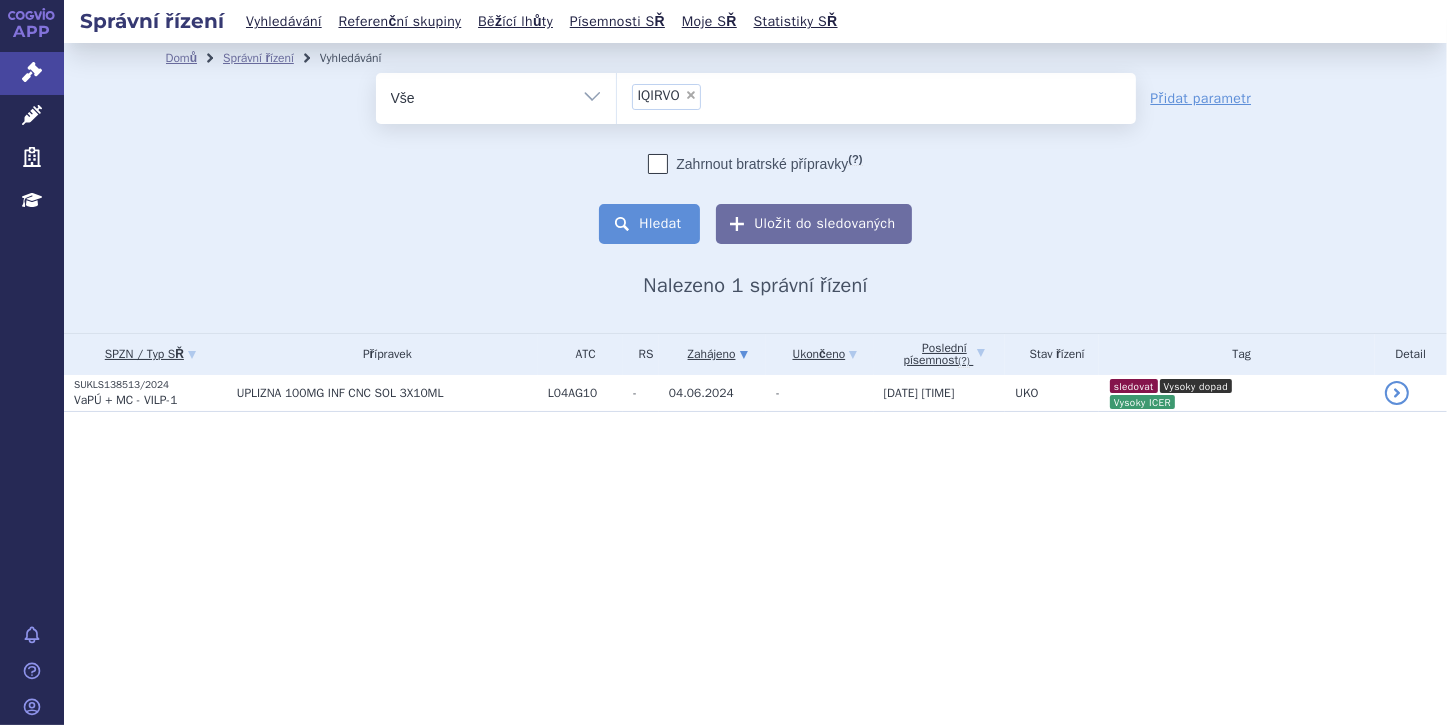 click on "Hledat" at bounding box center [649, 224] 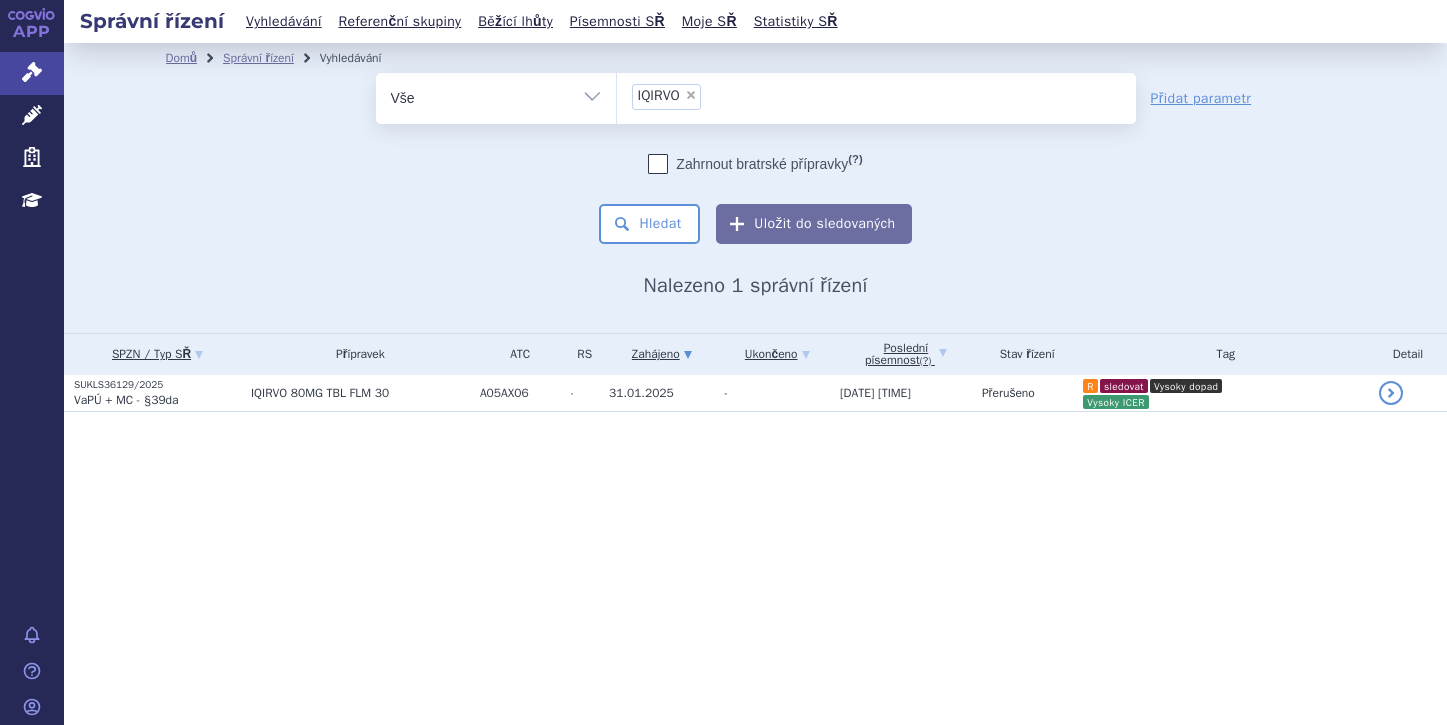 scroll, scrollTop: 0, scrollLeft: 0, axis: both 